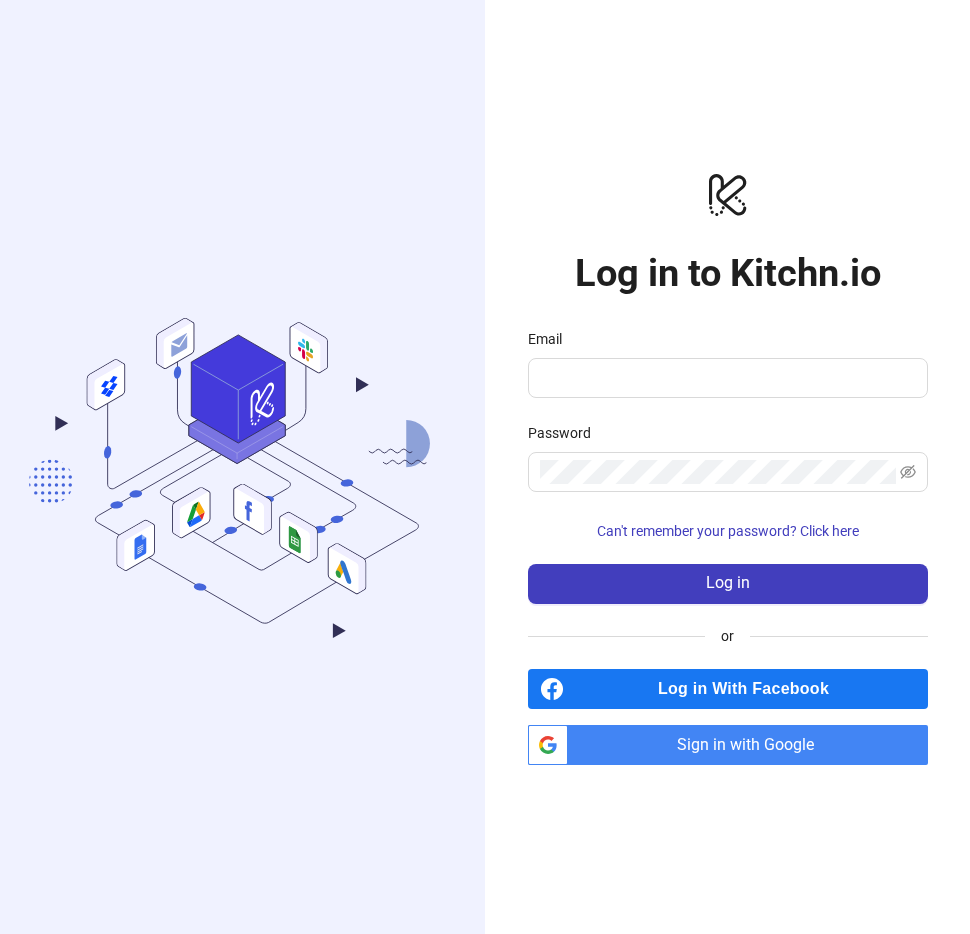 scroll, scrollTop: 0, scrollLeft: 0, axis: both 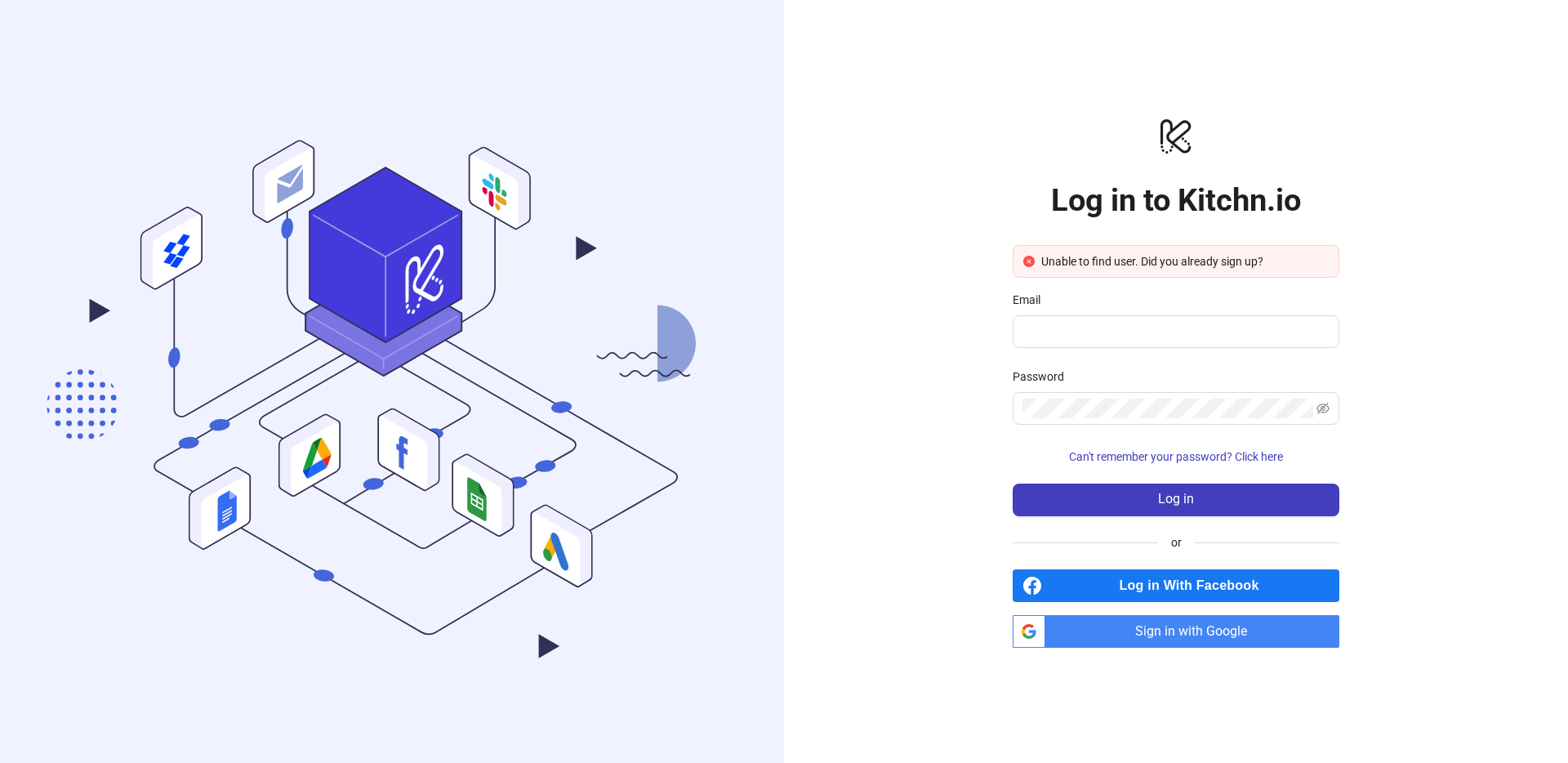 click on ".cls-1,.cls-11,.cls-2,.cls-9{fill:none;}.cls-10,.cls-2,.cls-7,.cls-8{stroke:#312f56;}.cls-10,.cls-11,.cls-2,.cls-7,.cls-8,.cls-9{stroke-miterlimit:10;}.cls-3{fill:#4565db;}.cls-4,.cls-7{fill:#fff;}.cls-14,.cls-5{fill:#312f56;}.cls-6{fill:#efeeff;}.cls-8{fill:#7974e2;}.cls-9{stroke:#f7f7f7;opacity:0.28;}.cls-10{fill:#443adb;}.cls-11{stroke:#8ea2d9;}.cls-12{fill:#8da1d8;}.cls-13{clip-path:url(#clip-path);}.cls-14,.cls-22,.cls-23,.cls-24,.cls-25{fill-rule:evenodd;}.cls-15{fill:#084dd0;}.cls-16{fill:#159f37;}.cls-17{fill:#0f7322;}.cls-18{fill:#1f6bfa;}.cls-19{fill:#e12c29;}.cls-20{fill:#fcac09;}.cls-21{fill:#0644ff;}.cls-22{fill:#30b7eb;}.cls-23{fill:#2aaa6a;}.cls-24{fill:#e5a324;}.cls-25{fill:#d50048;}.cls-26{fill:#346df0;}.cls-27{fill:#ececec;}.cls-28{fill:#90b2f7;}.cls-29{fill:#178d45;}.cls-30{fill:#2f9842;}.cls-31{fill:#1c602b;}.cls-32{fill:#f6af0b;}.cls-33{fill:#3075cf;}.cls-34{fill:#2d9a41;}.cls-35{fill:#8ea2d9;}" 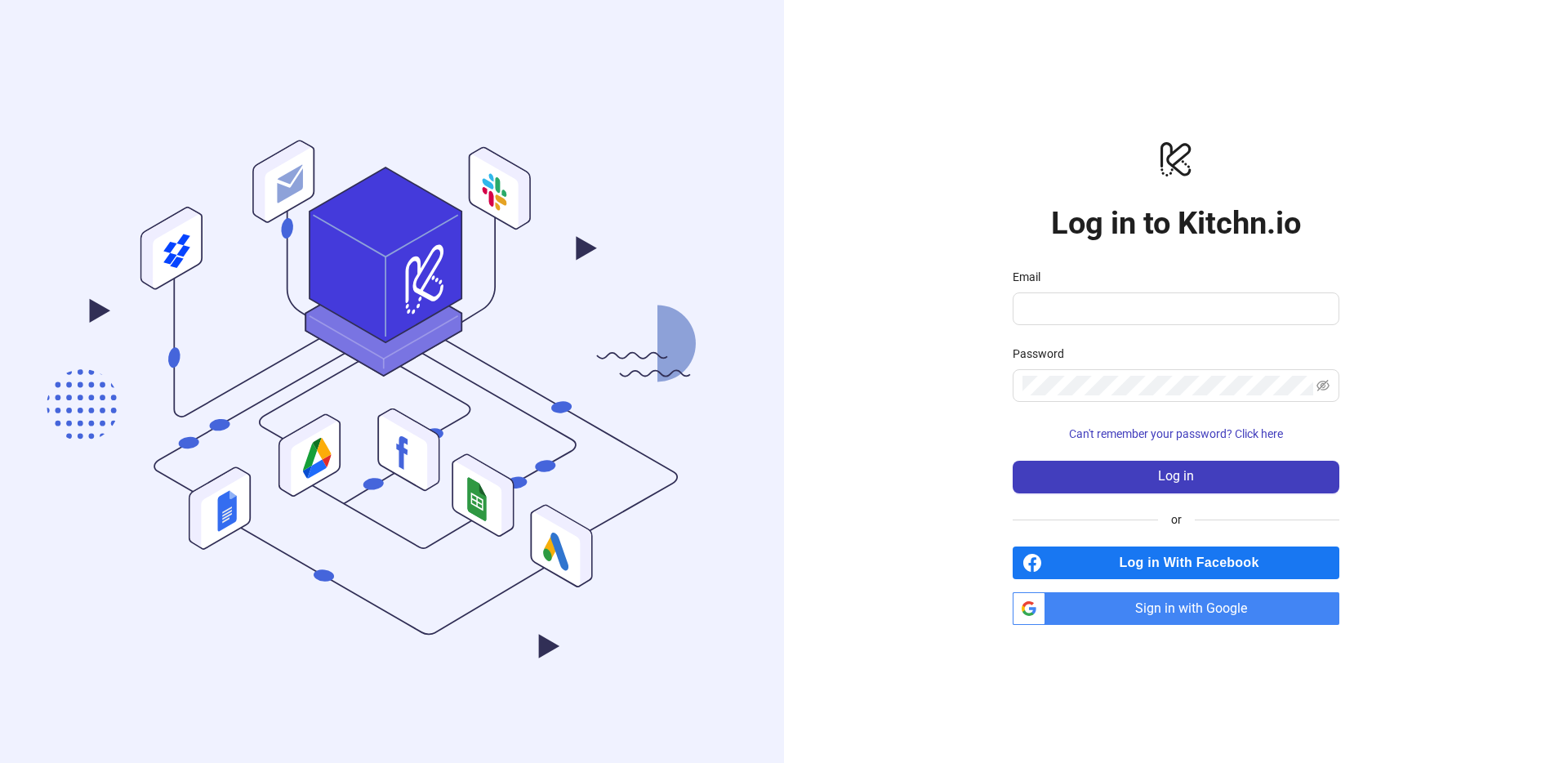 scroll, scrollTop: 0, scrollLeft: 0, axis: both 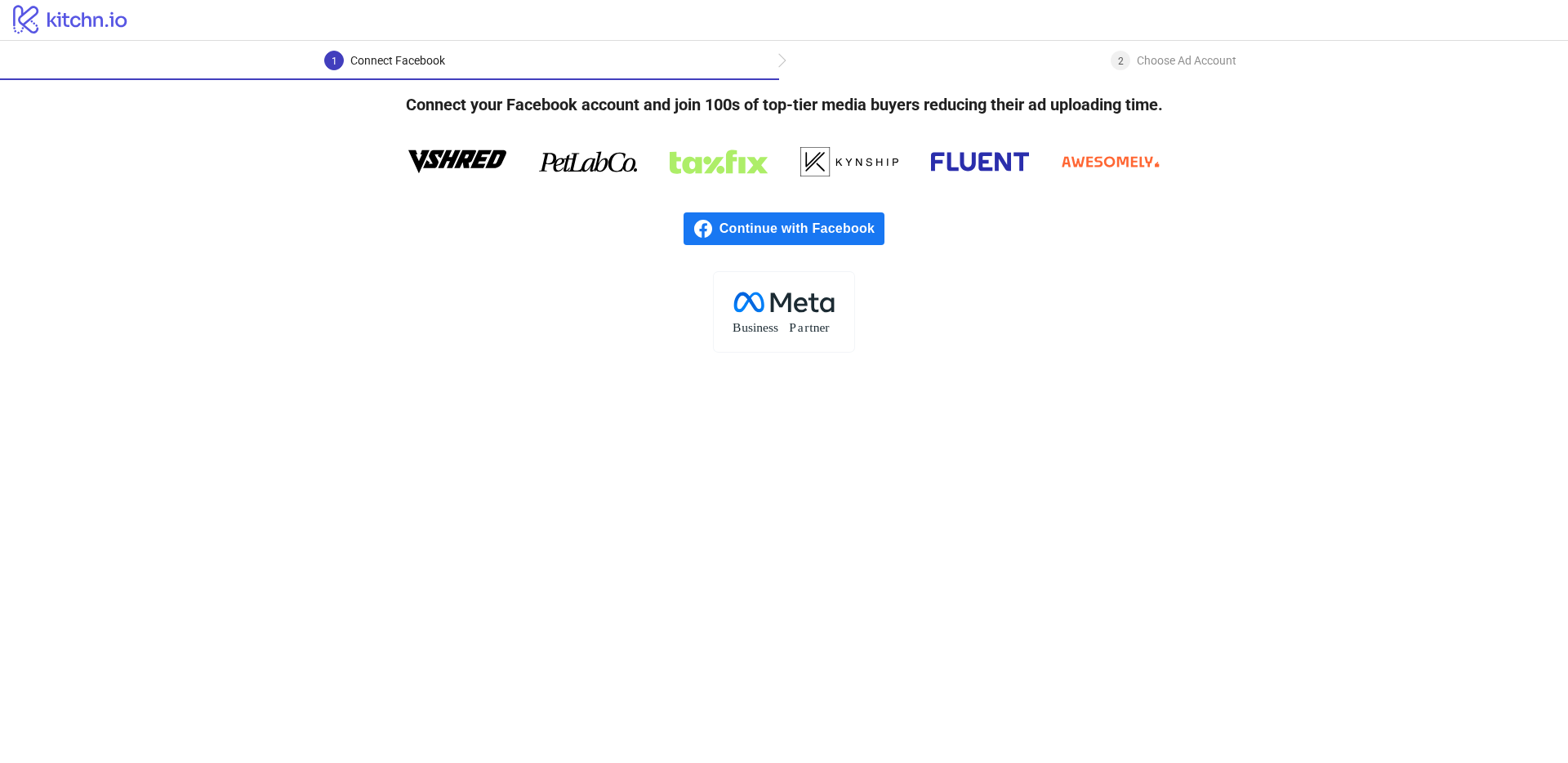 click on "Continue with Facebook" at bounding box center (802, 229) 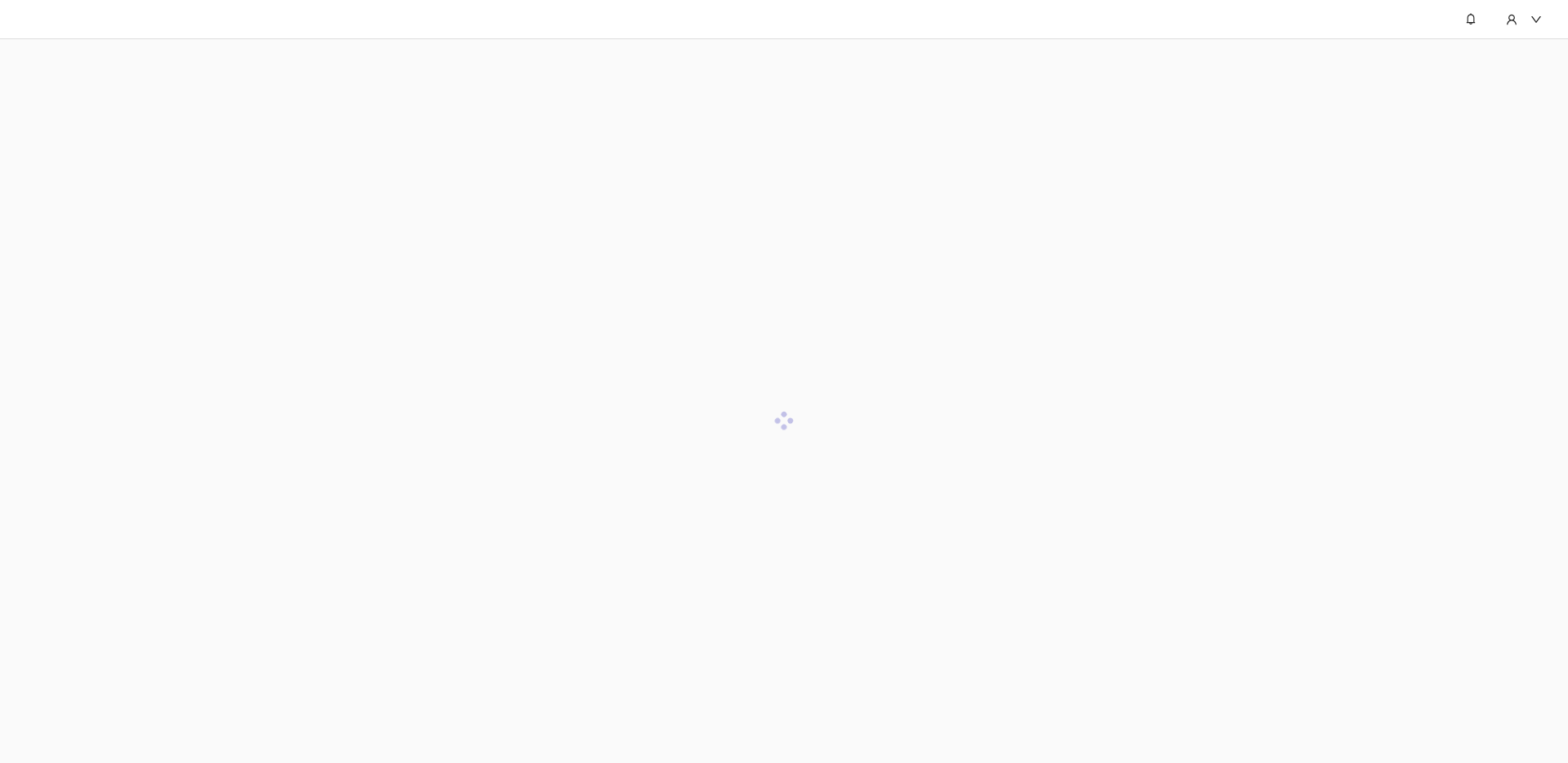 scroll, scrollTop: 0, scrollLeft: 0, axis: both 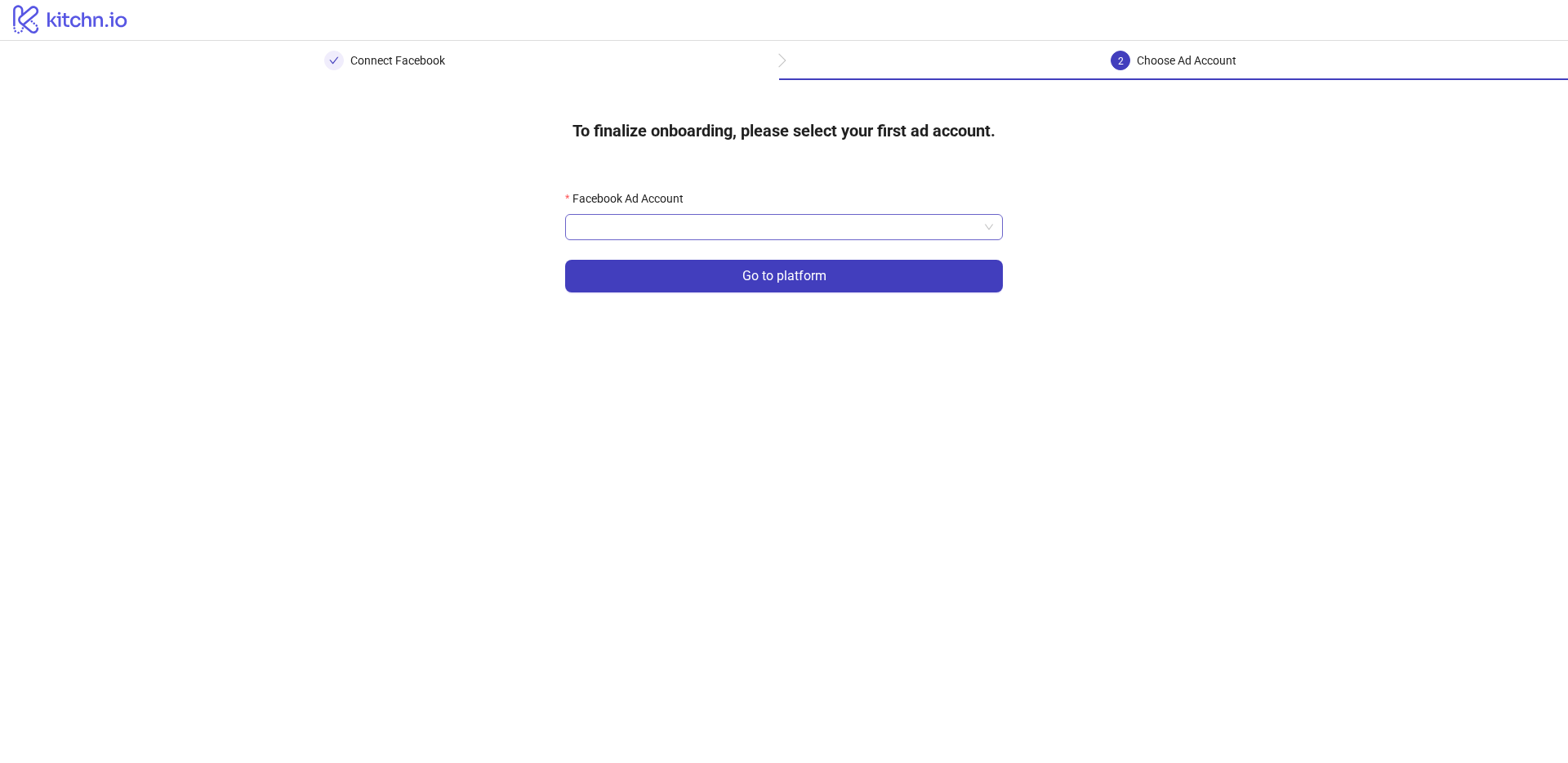 click on "Facebook Ad Account" at bounding box center [777, 227] 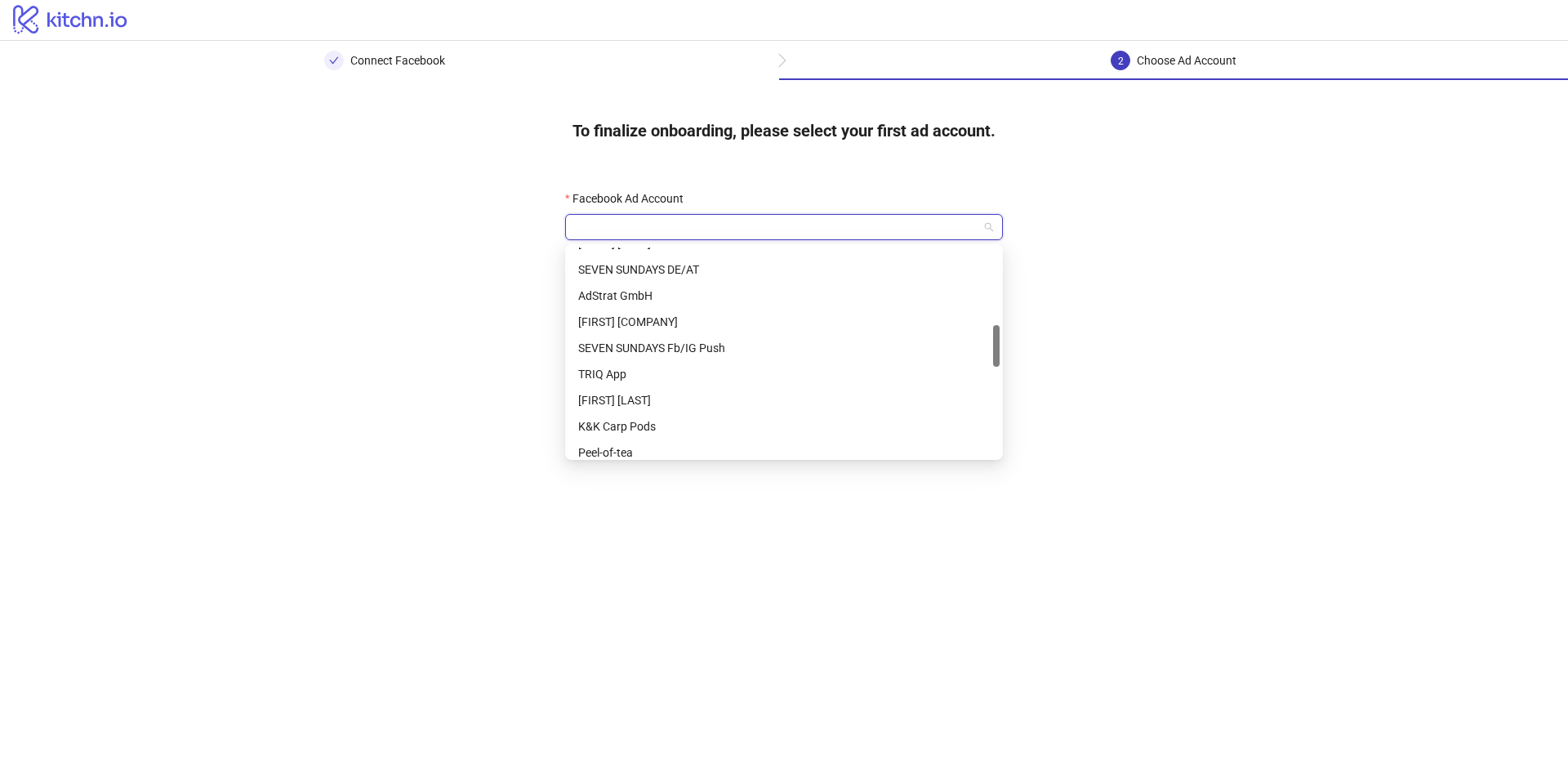 scroll, scrollTop: 435, scrollLeft: 0, axis: vertical 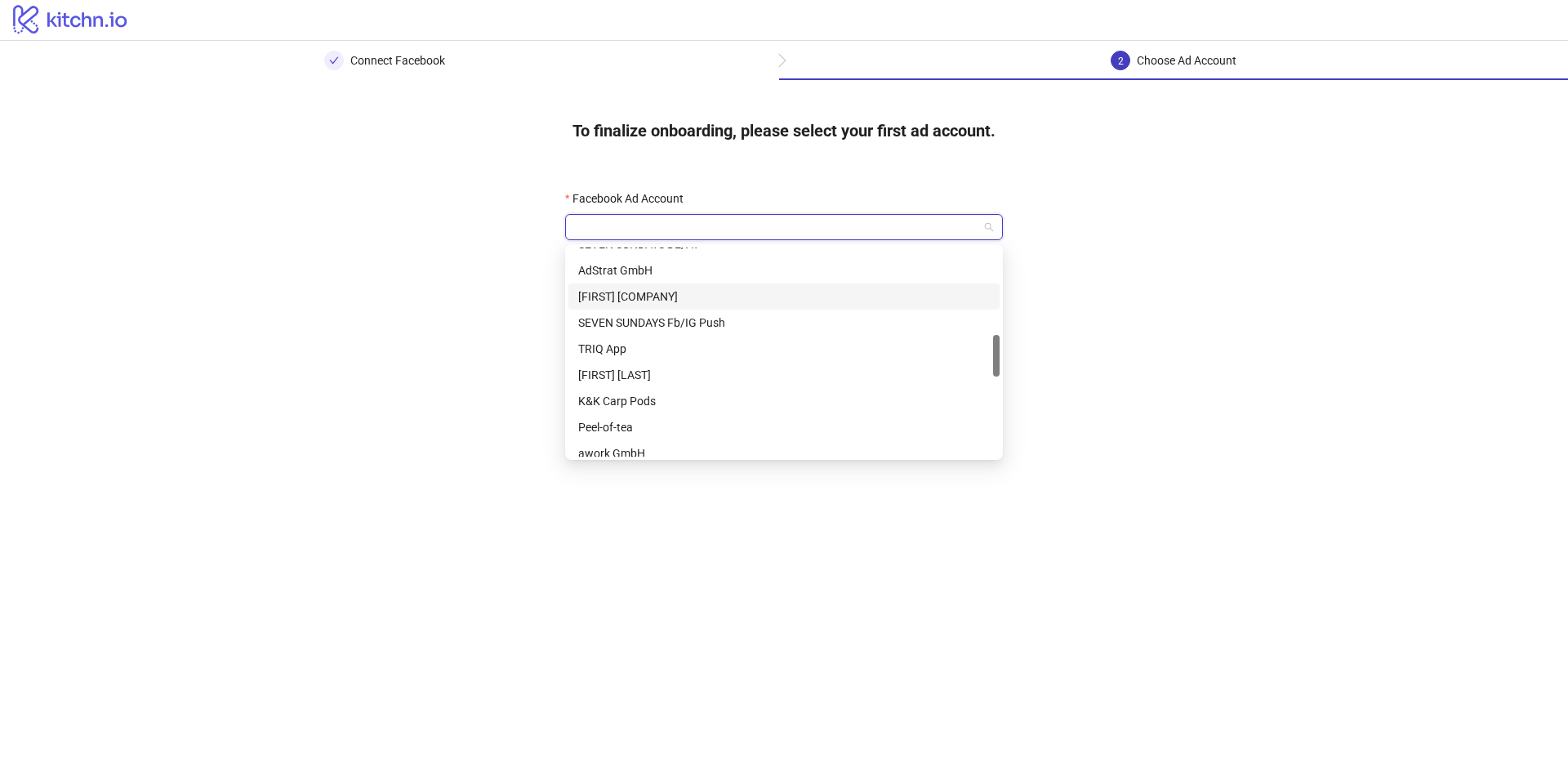 click on "[FIRST] [COMPANY]" at bounding box center (784, 297) 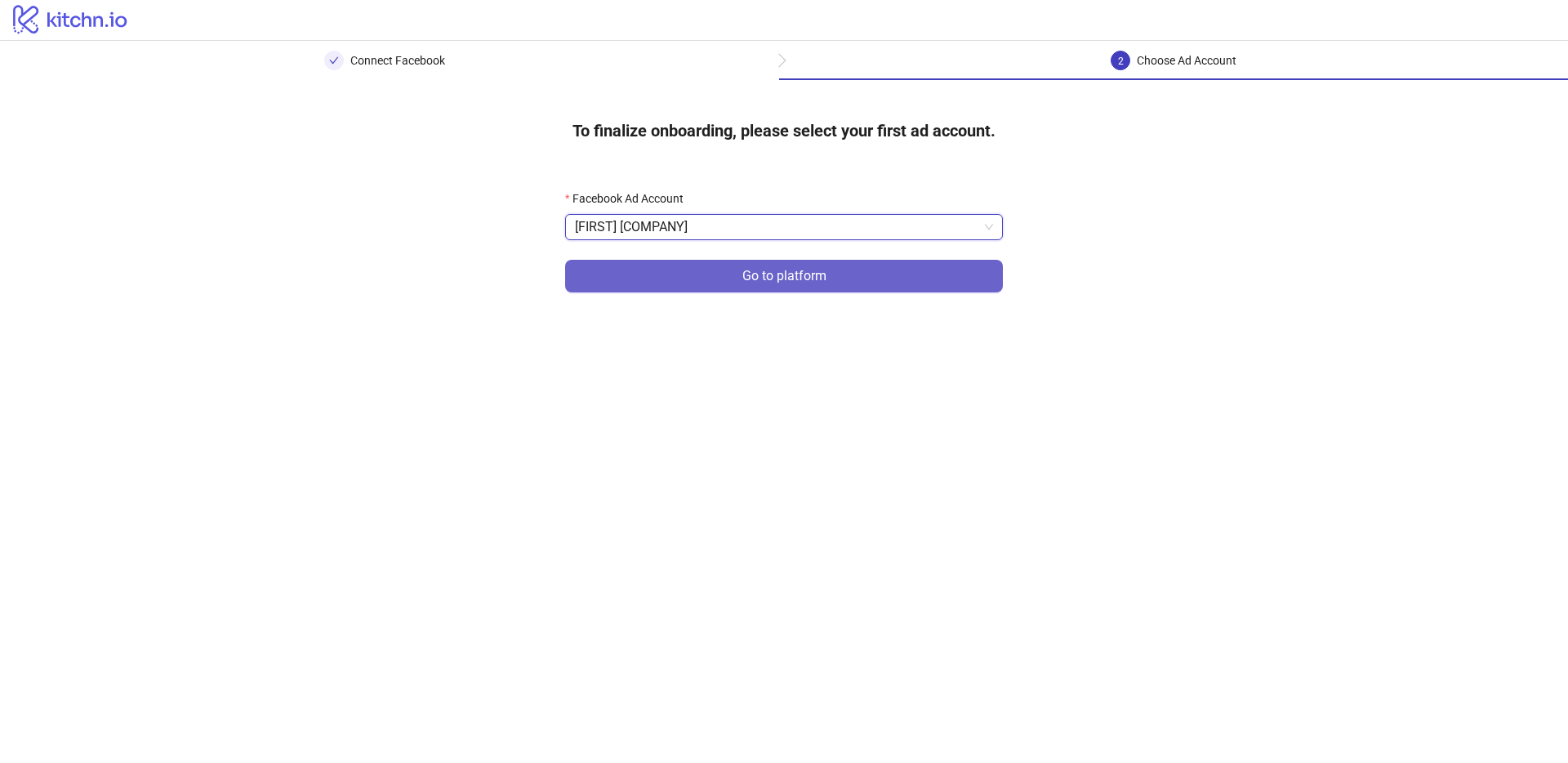 click on "Go to platform" at bounding box center [784, 276] 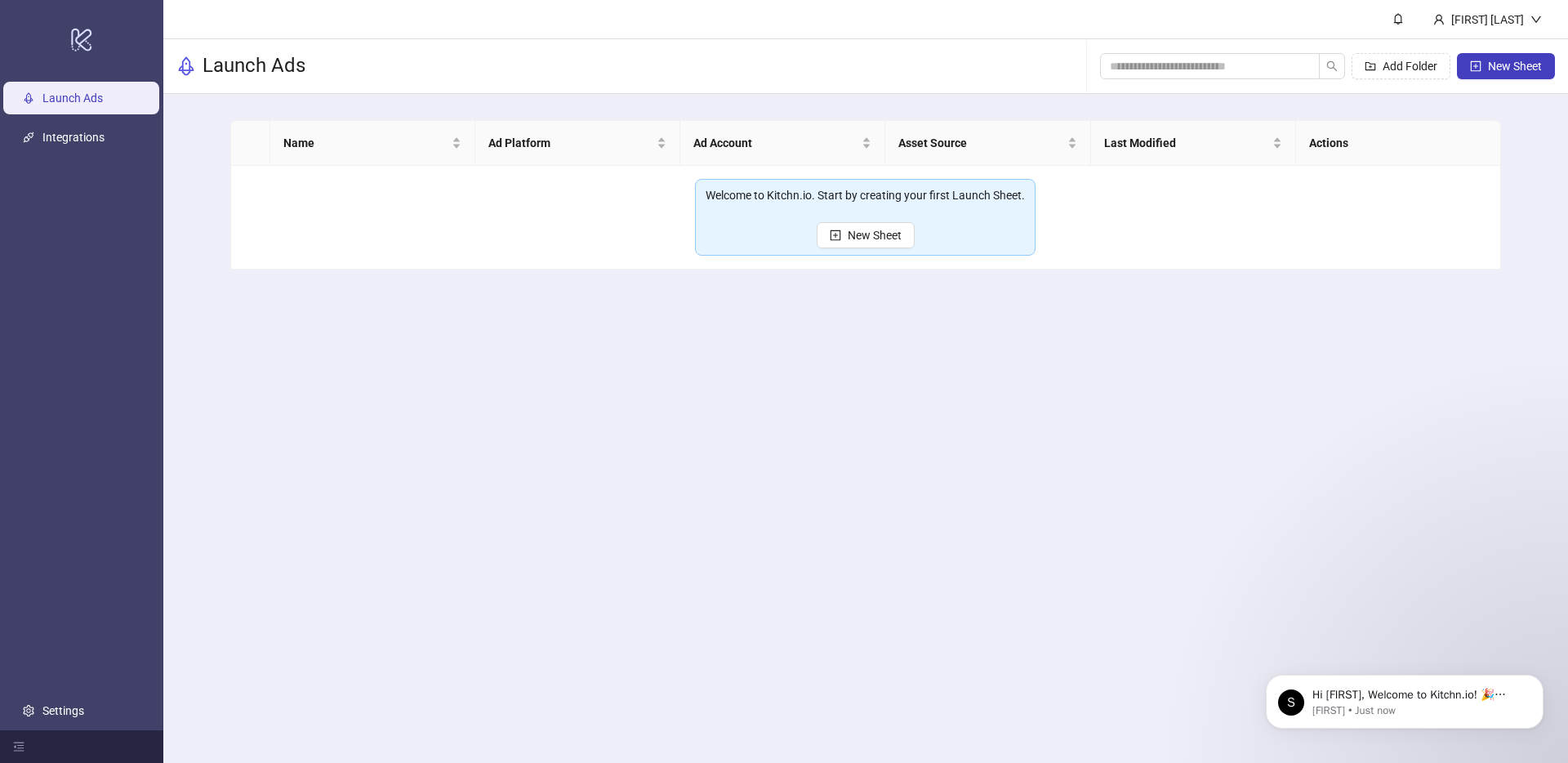 scroll, scrollTop: 0, scrollLeft: 0, axis: both 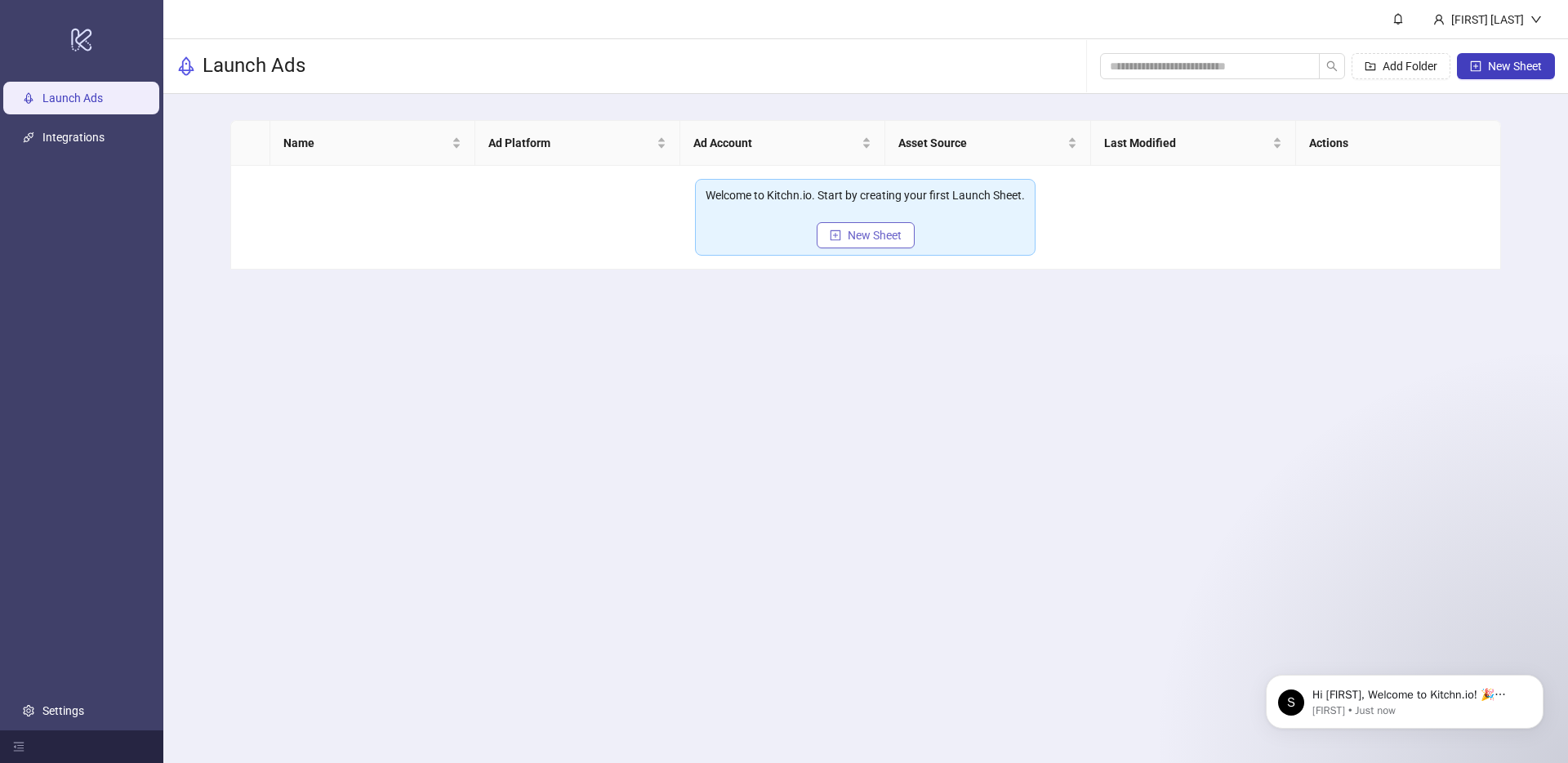 click on "New Sheet" at bounding box center [875, 235] 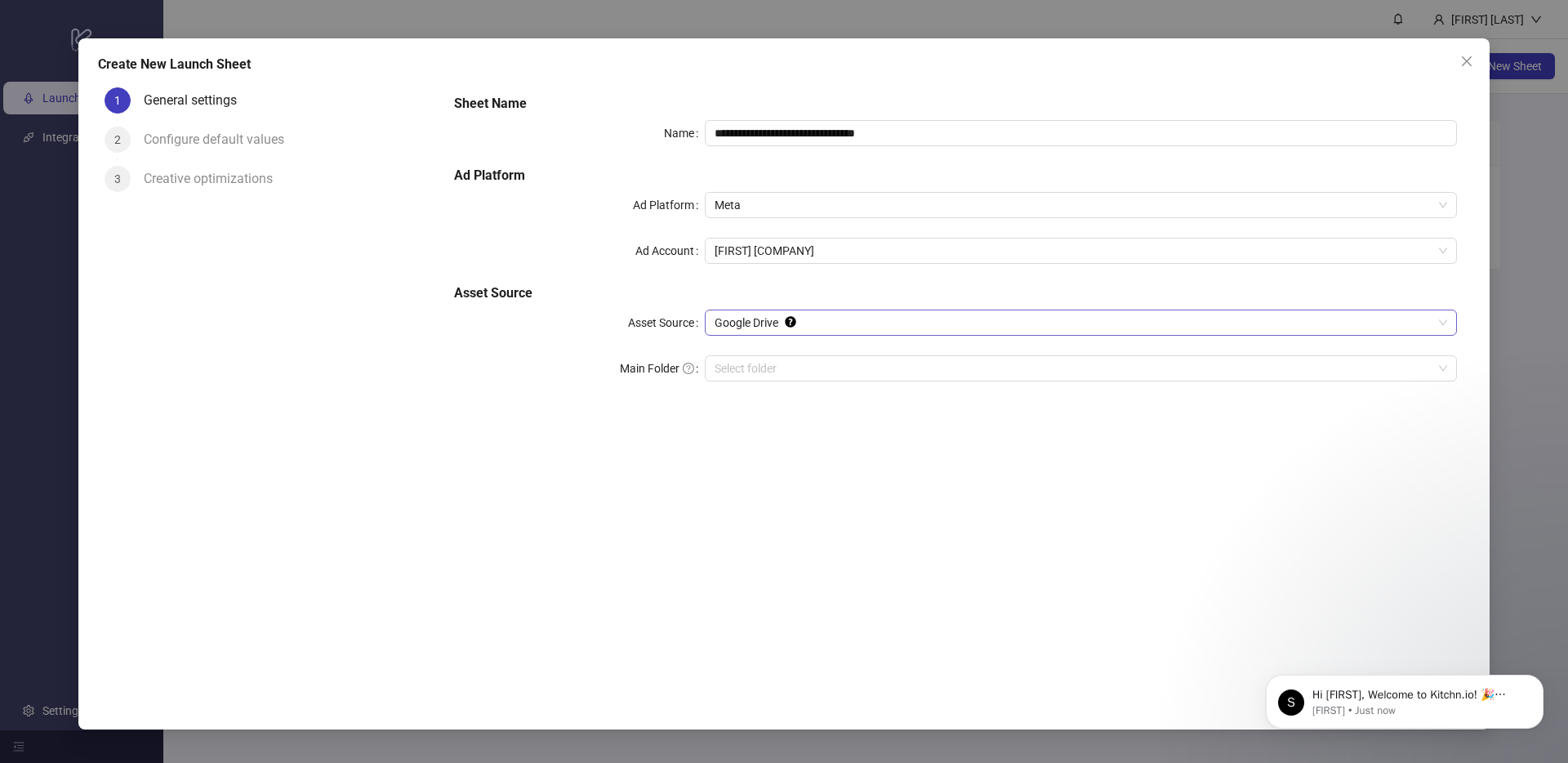 click on "Google Drive" at bounding box center [1080, 323] 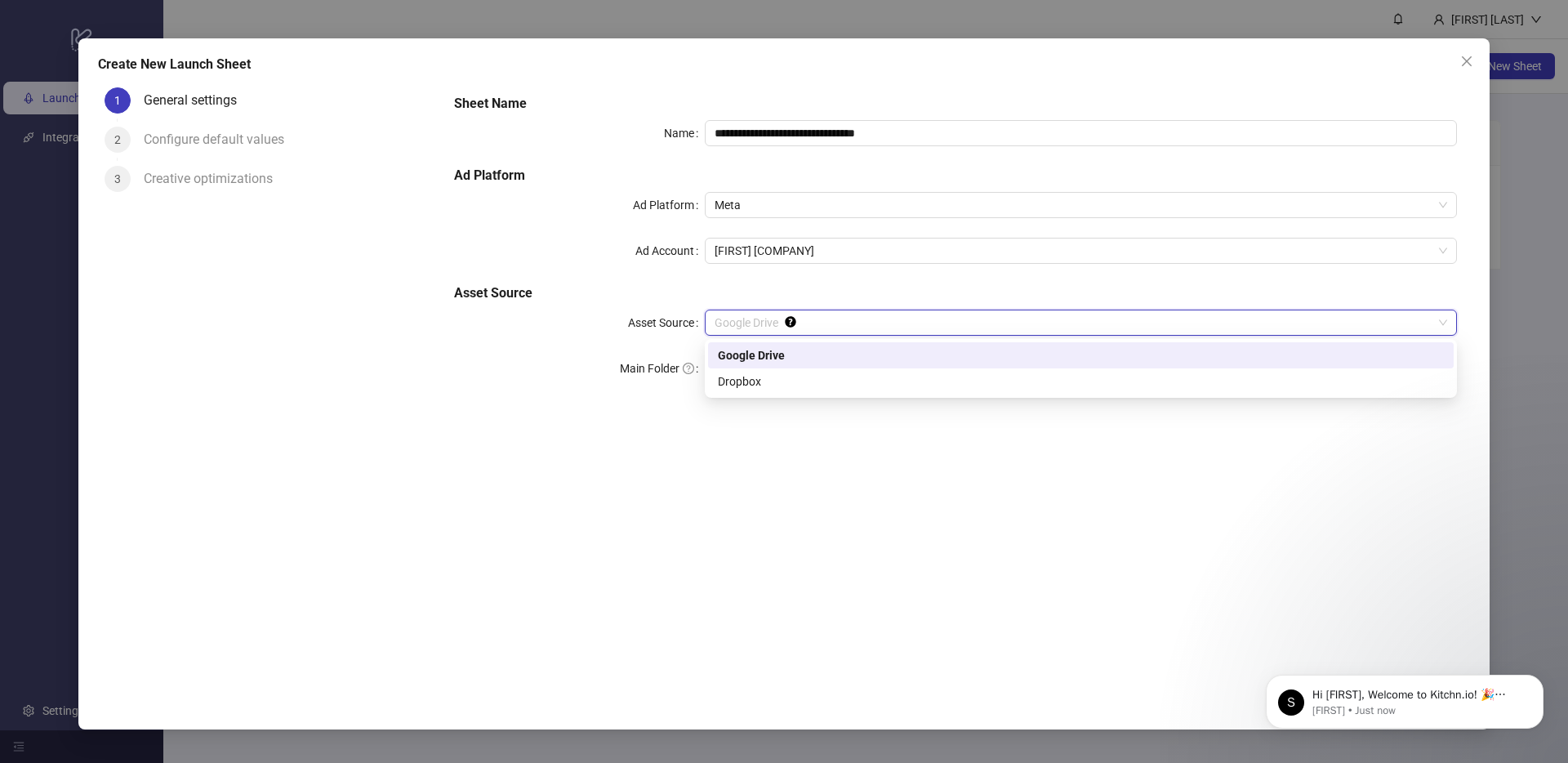 click on "Google Drive" at bounding box center (1080, 323) 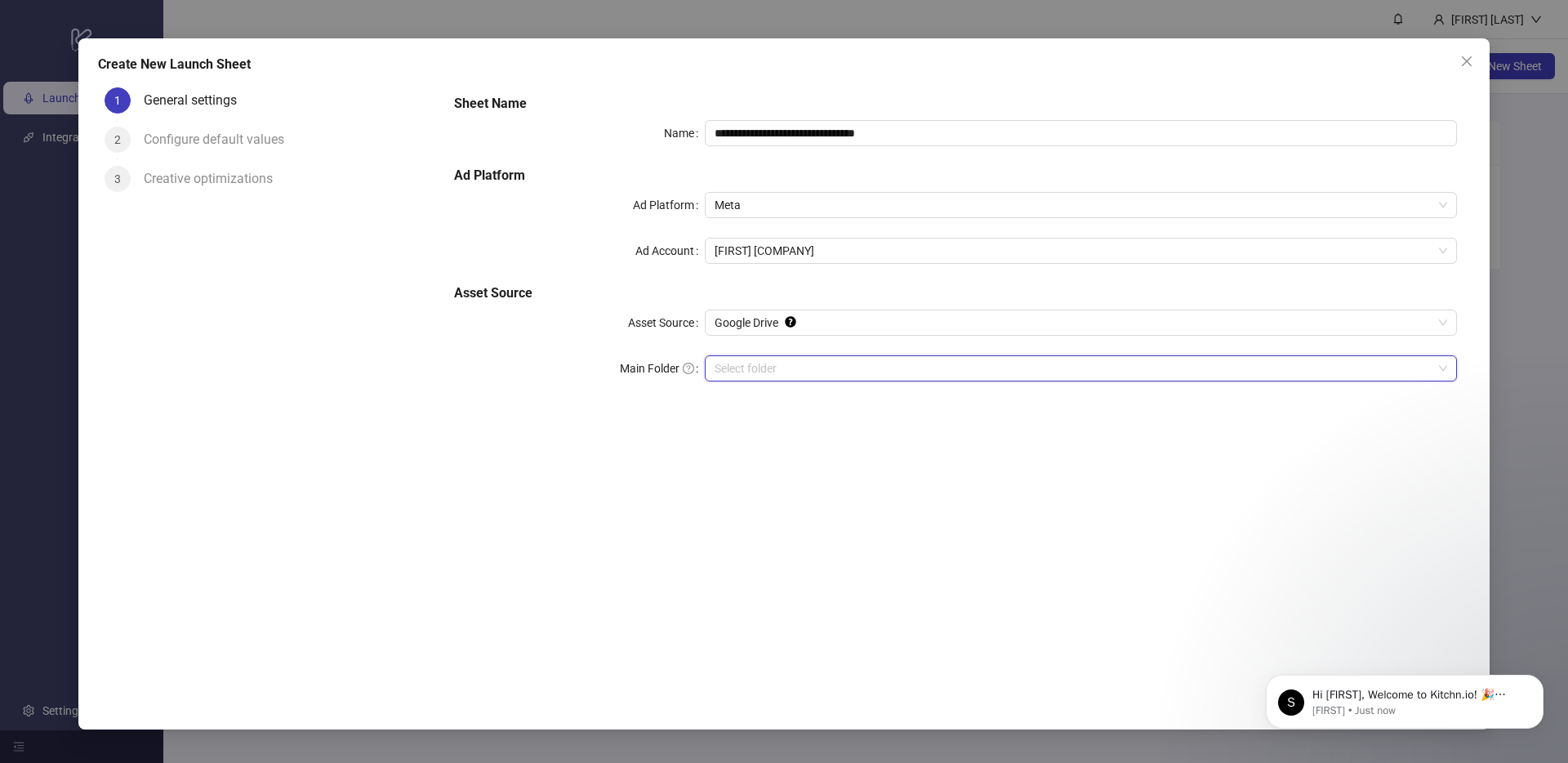 click on "Main Folder" at bounding box center (1073, 368) 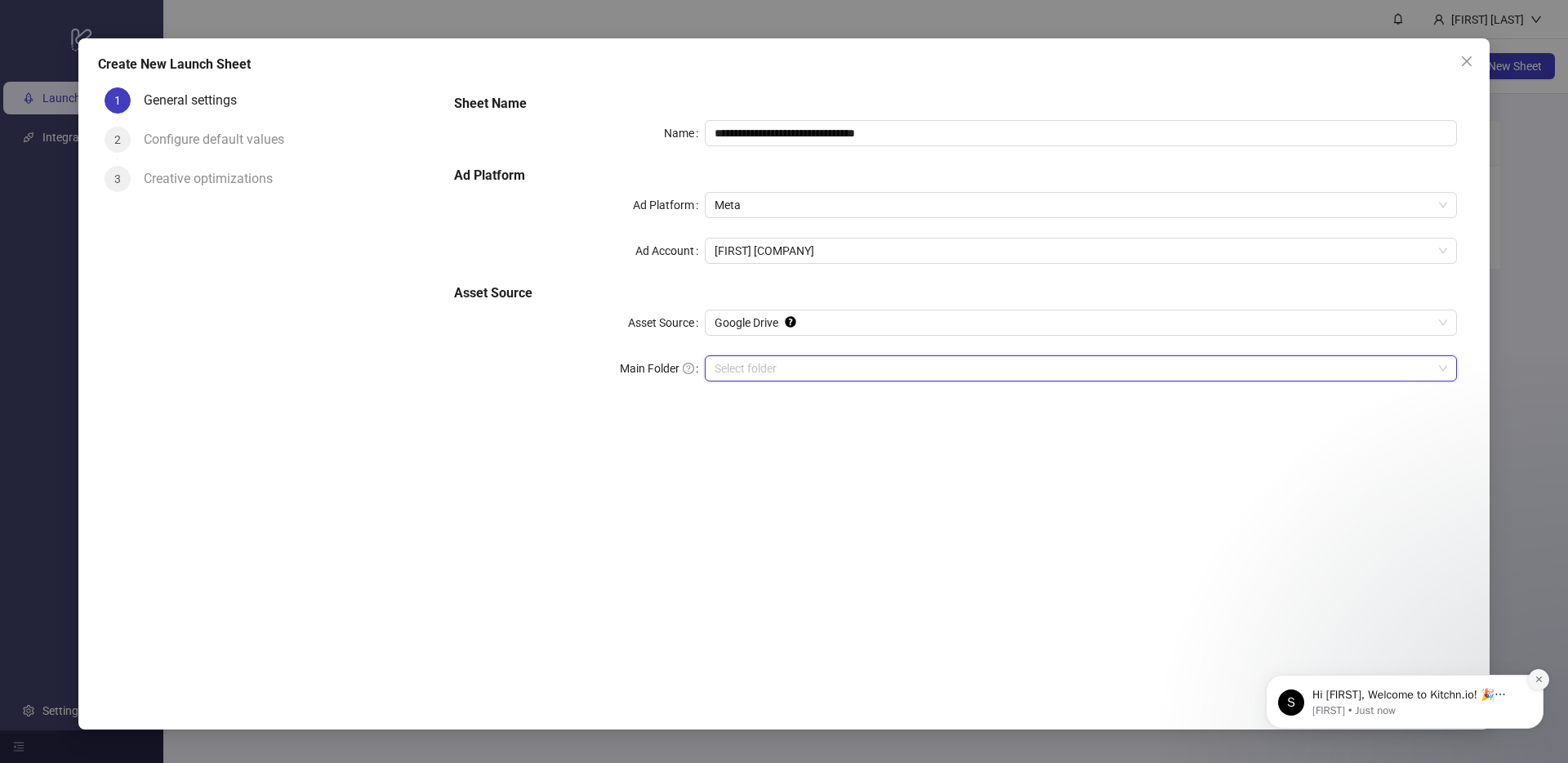 click at bounding box center [1539, 680] 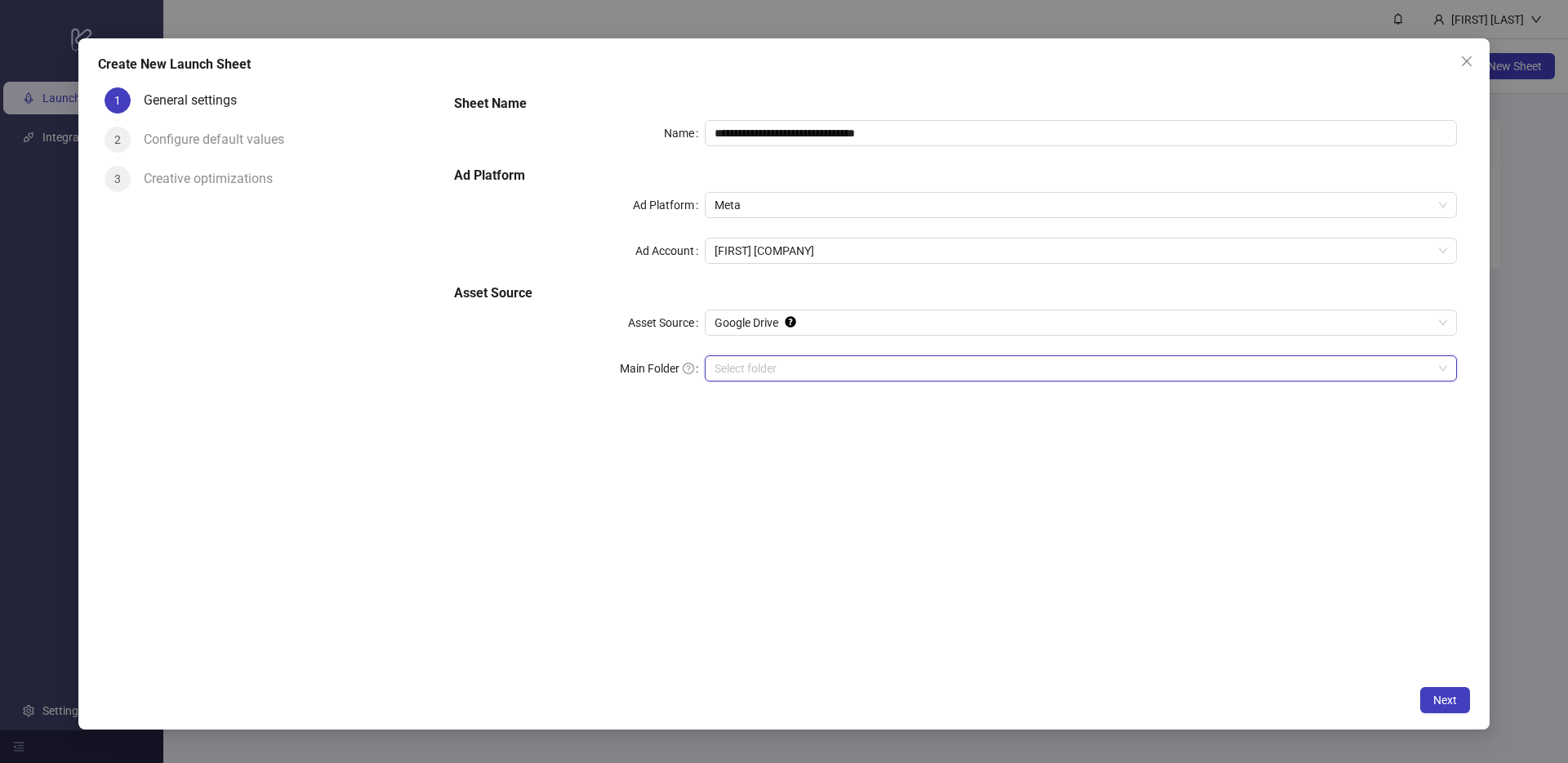 click on "Main Folder" at bounding box center [1073, 368] 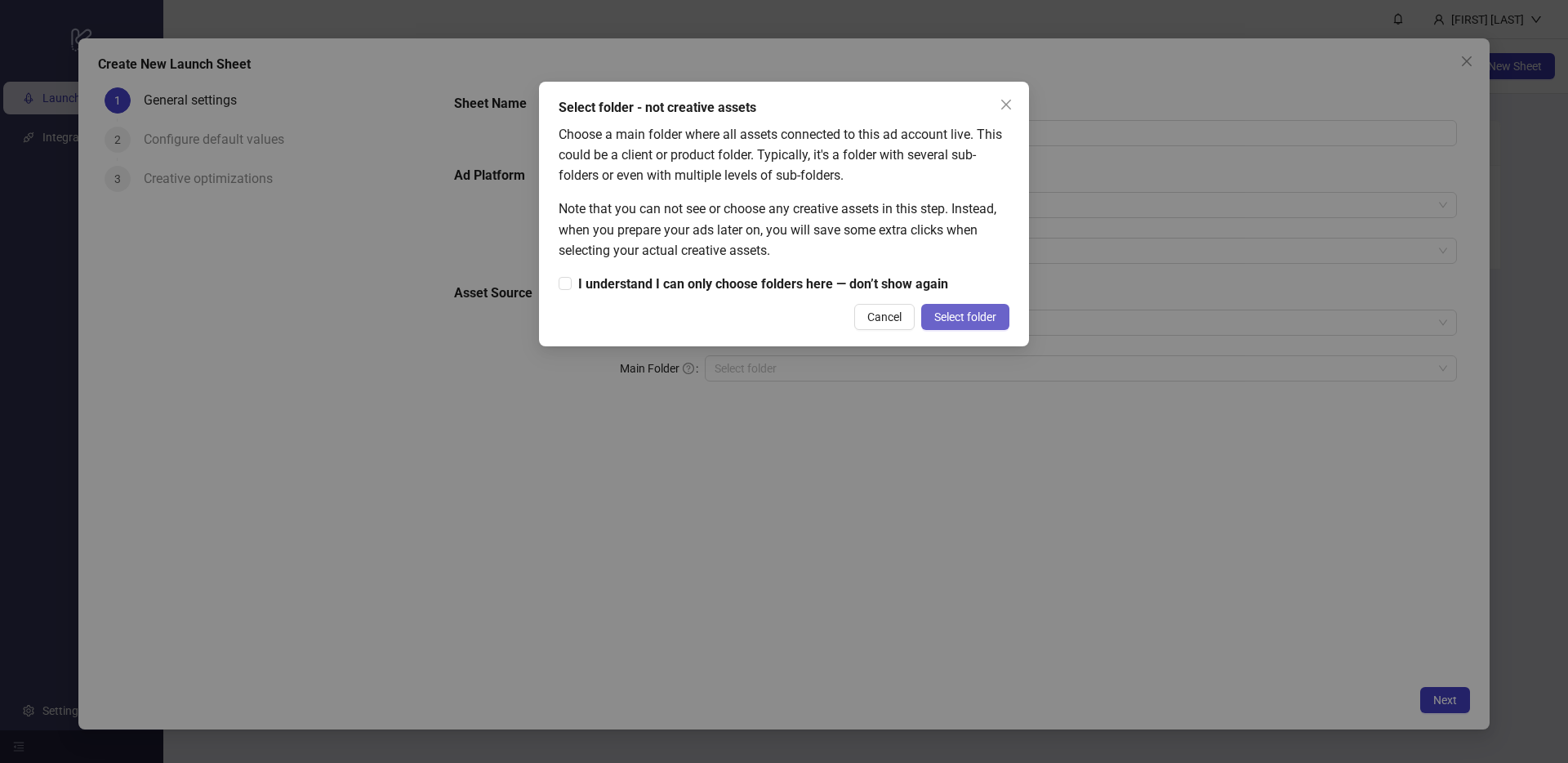 click on "Select folder" at bounding box center (965, 317) 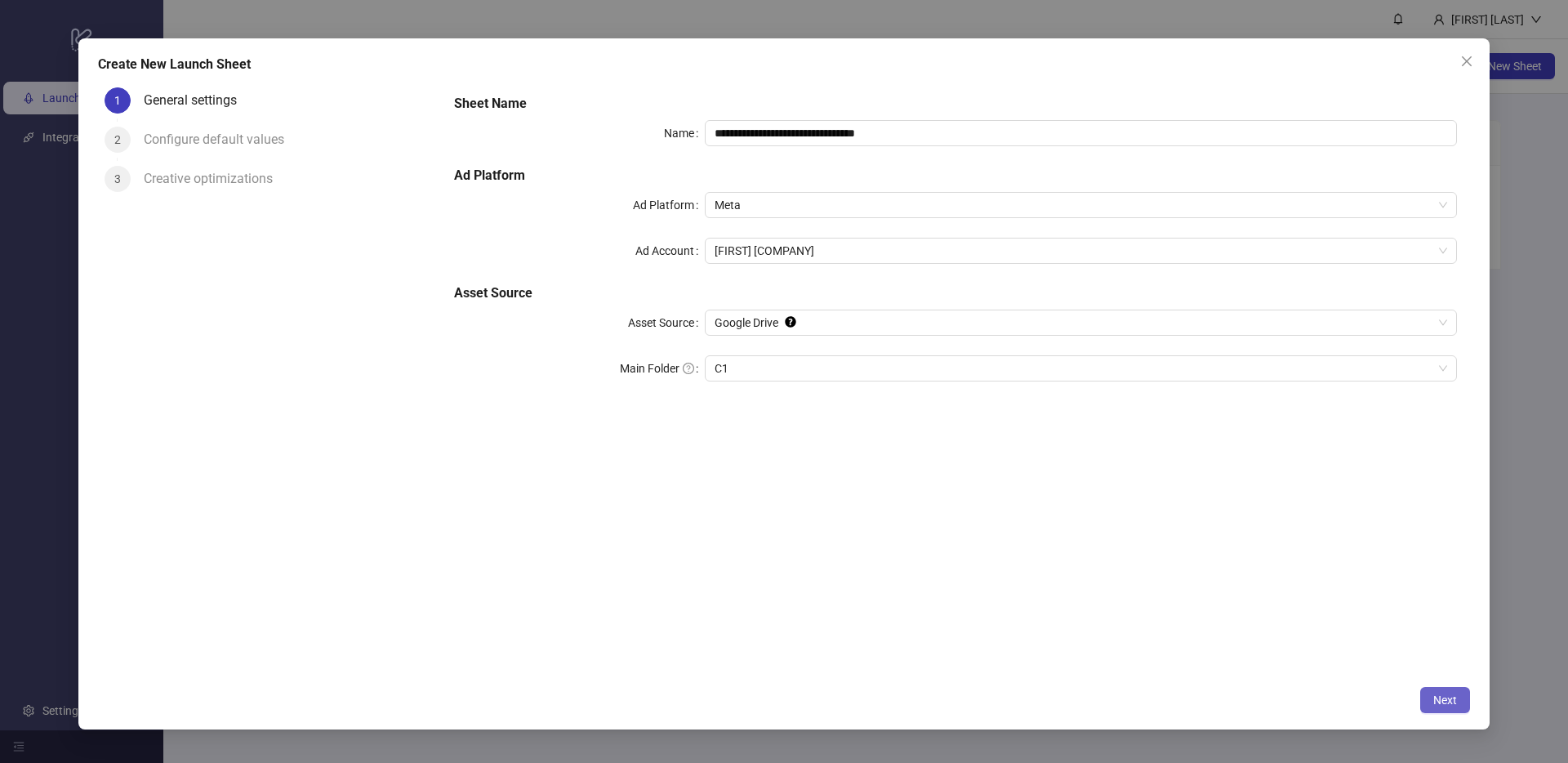 click on "Next" at bounding box center [1445, 700] 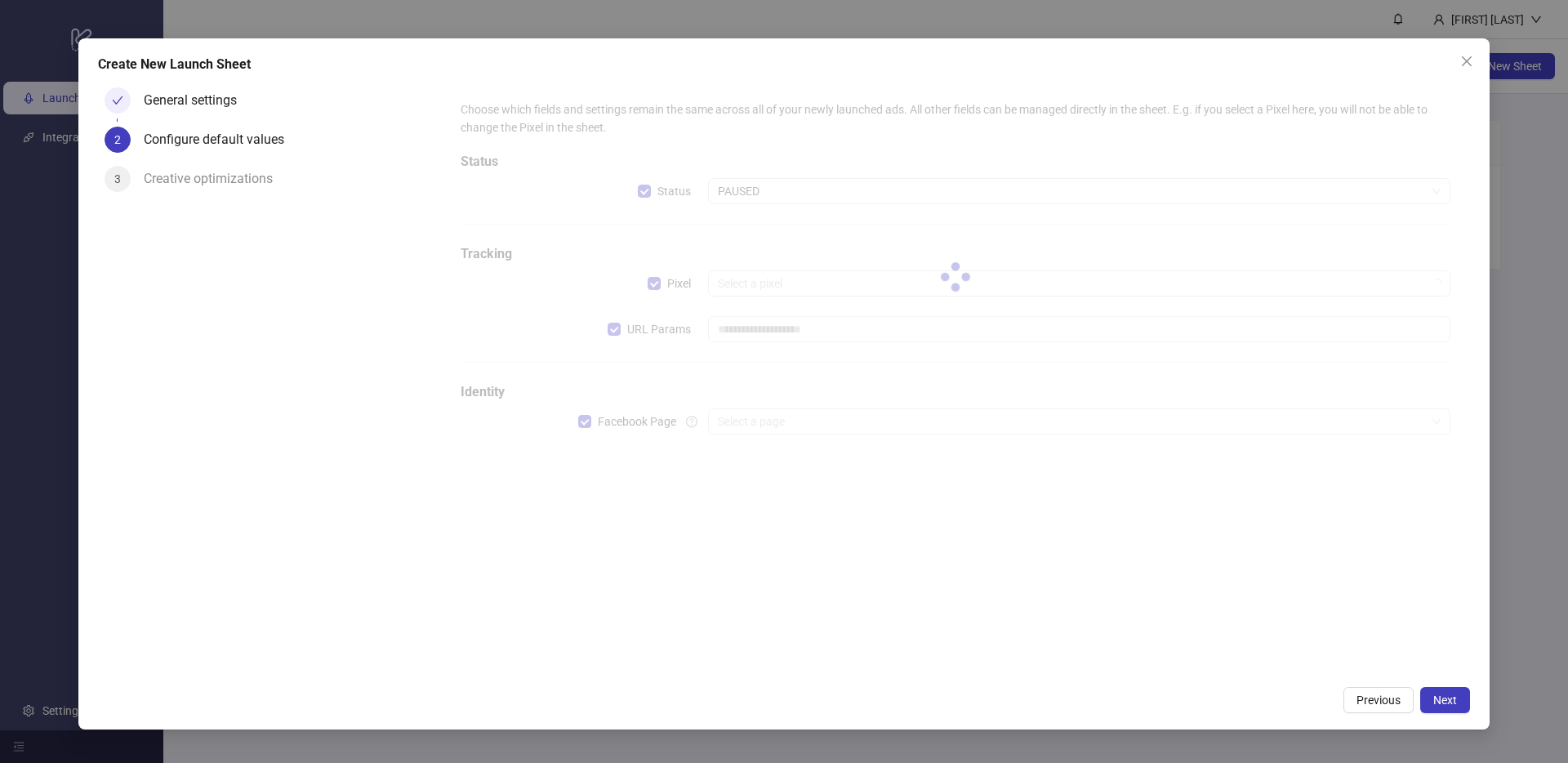 type on "**********" 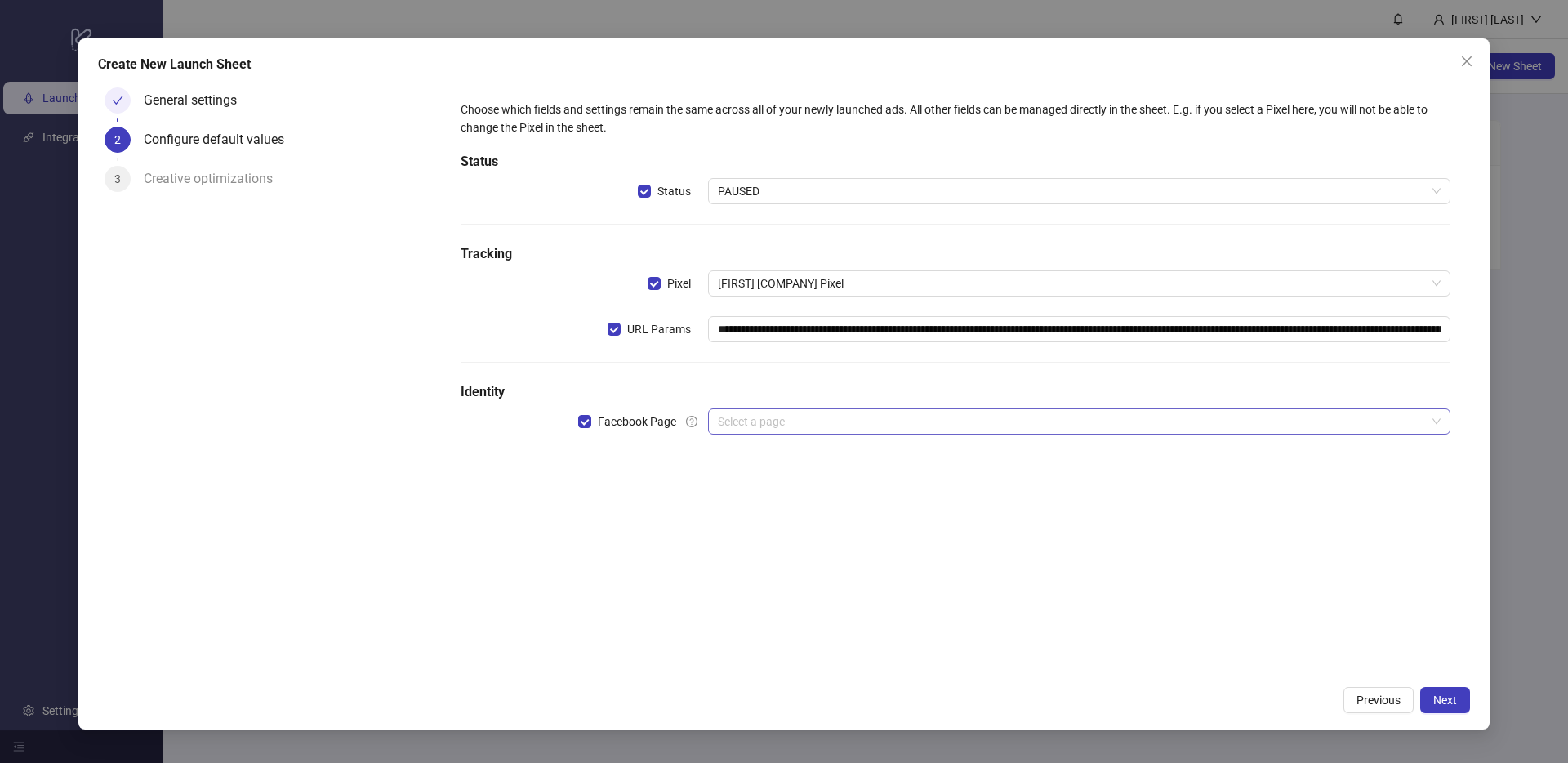 click at bounding box center (1071, 422) 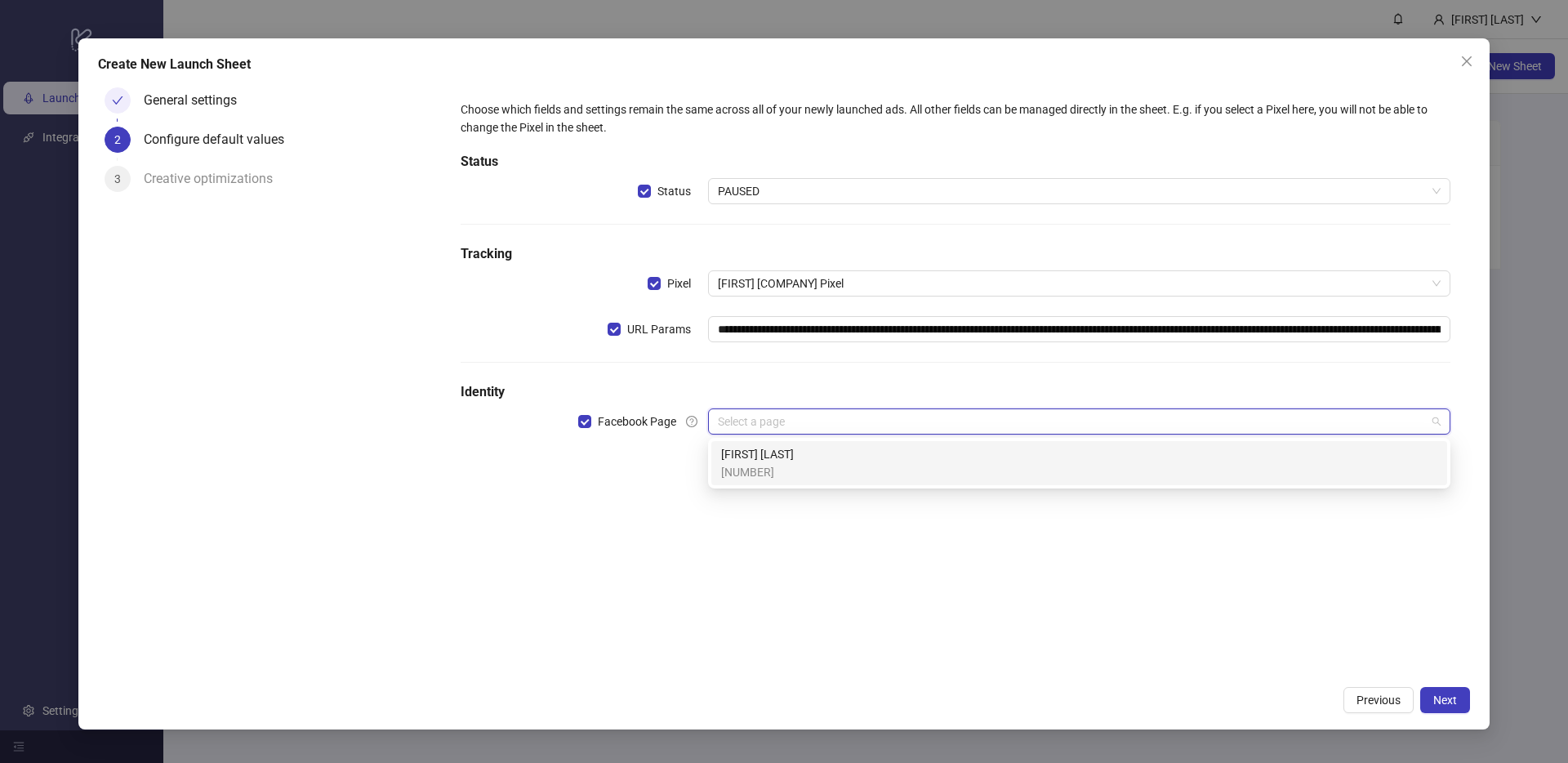 click on "[NUMBER]" at bounding box center [757, 472] 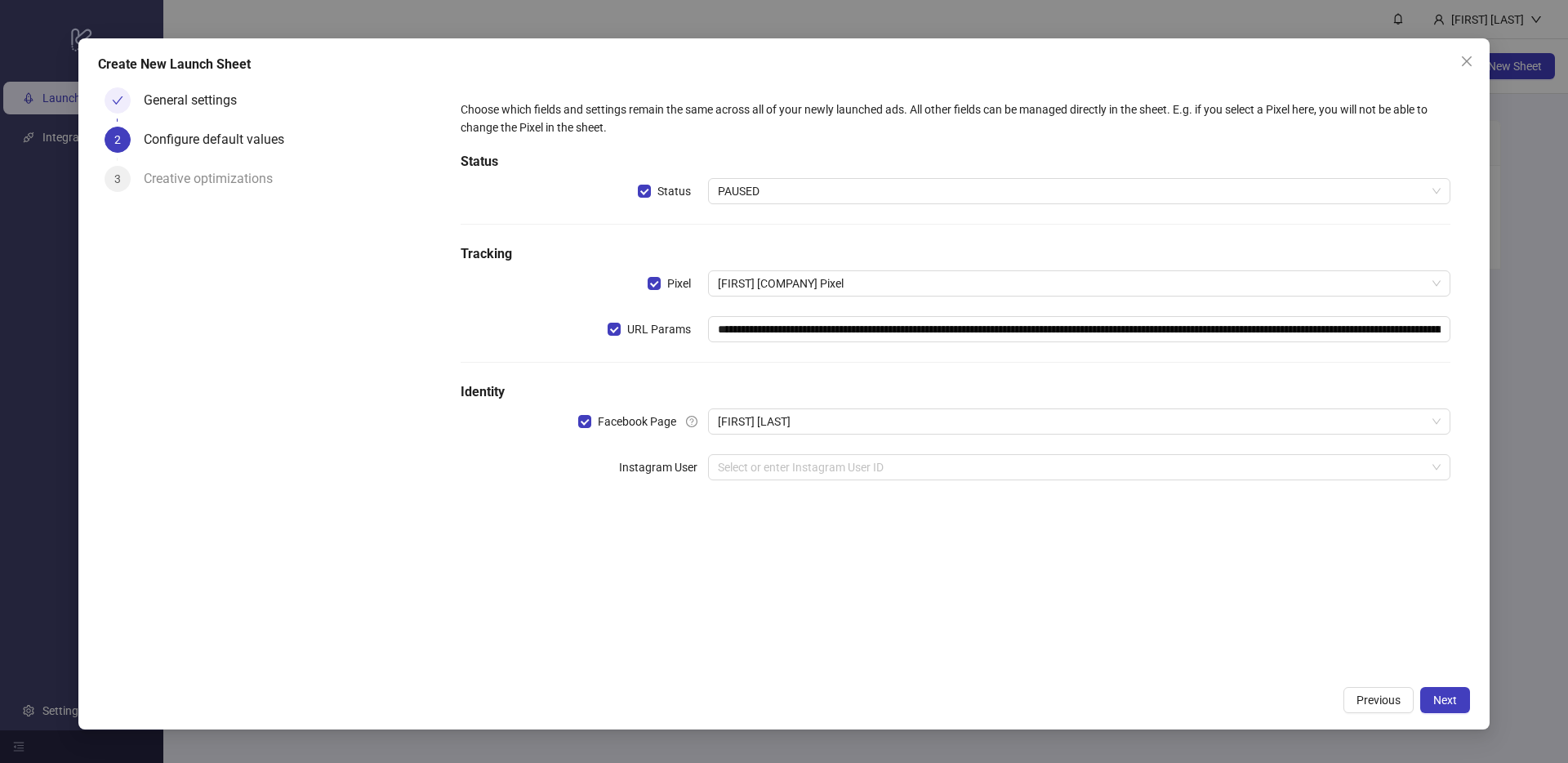 click on "Identity Facebook Page [FIRST] [LAST] Instagram User Select or enter Instagram User ID" at bounding box center (956, 379) 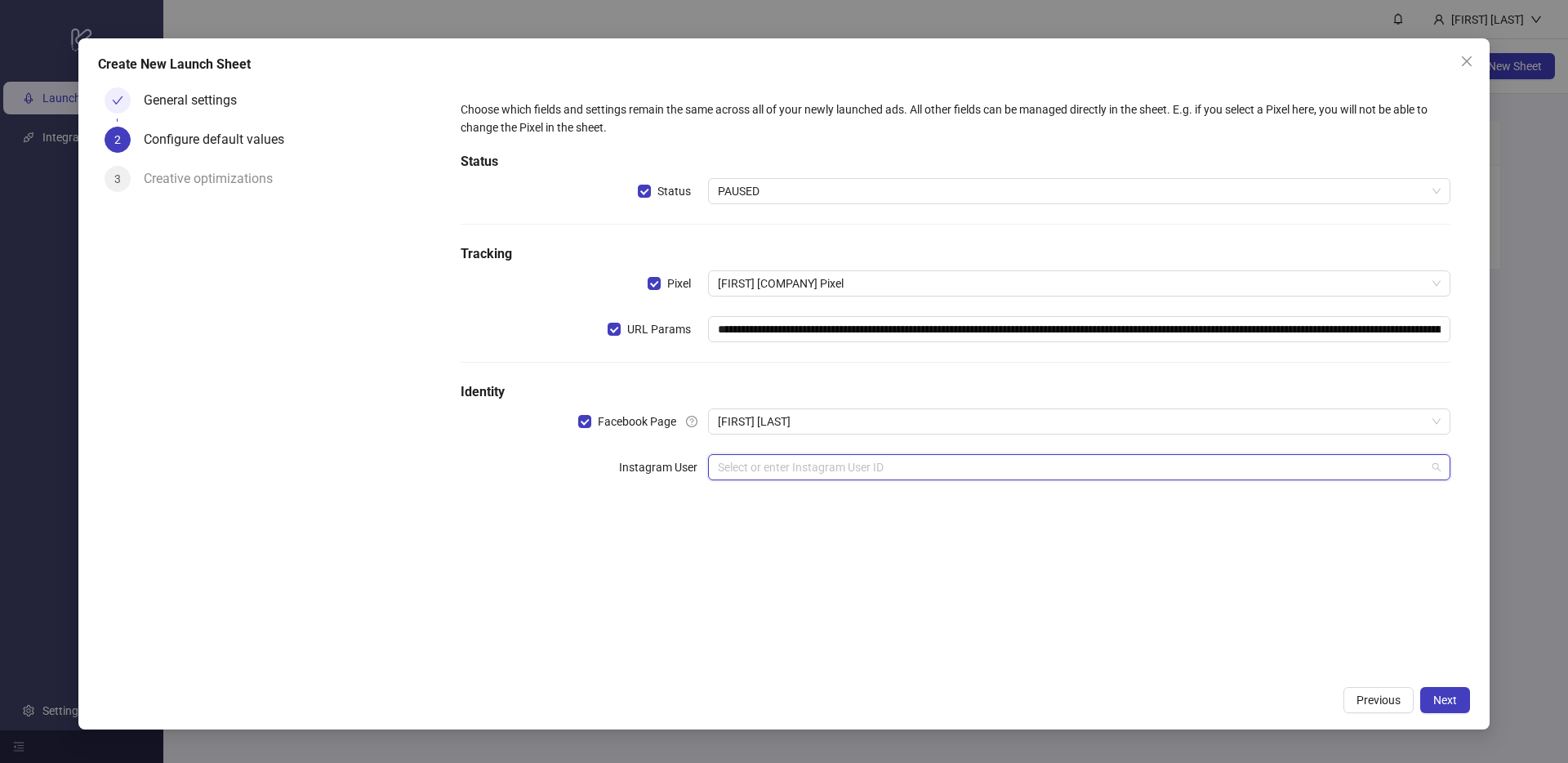 click at bounding box center (1071, 467) 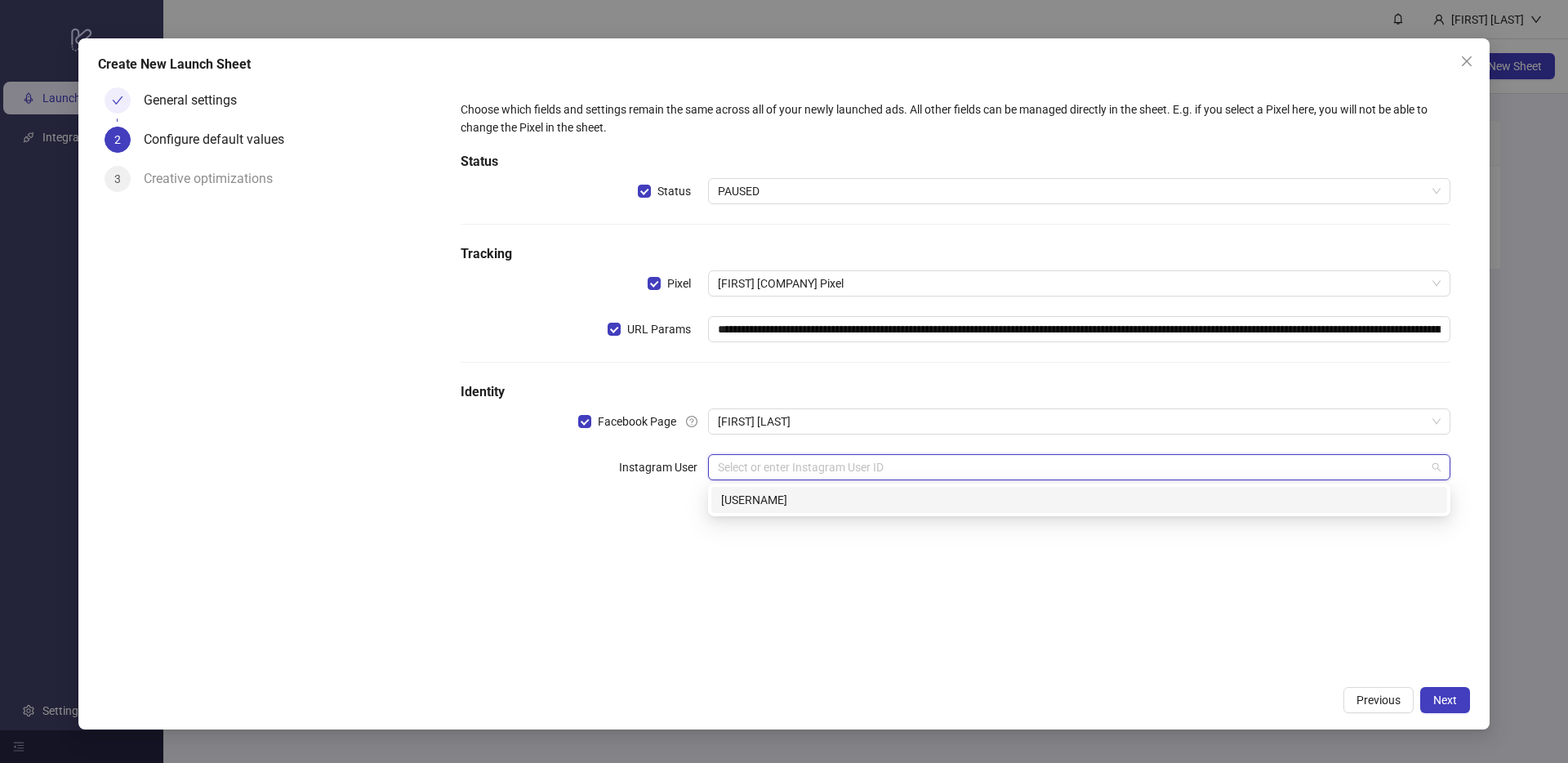 click on "[USERNAME]" at bounding box center (1079, 500) 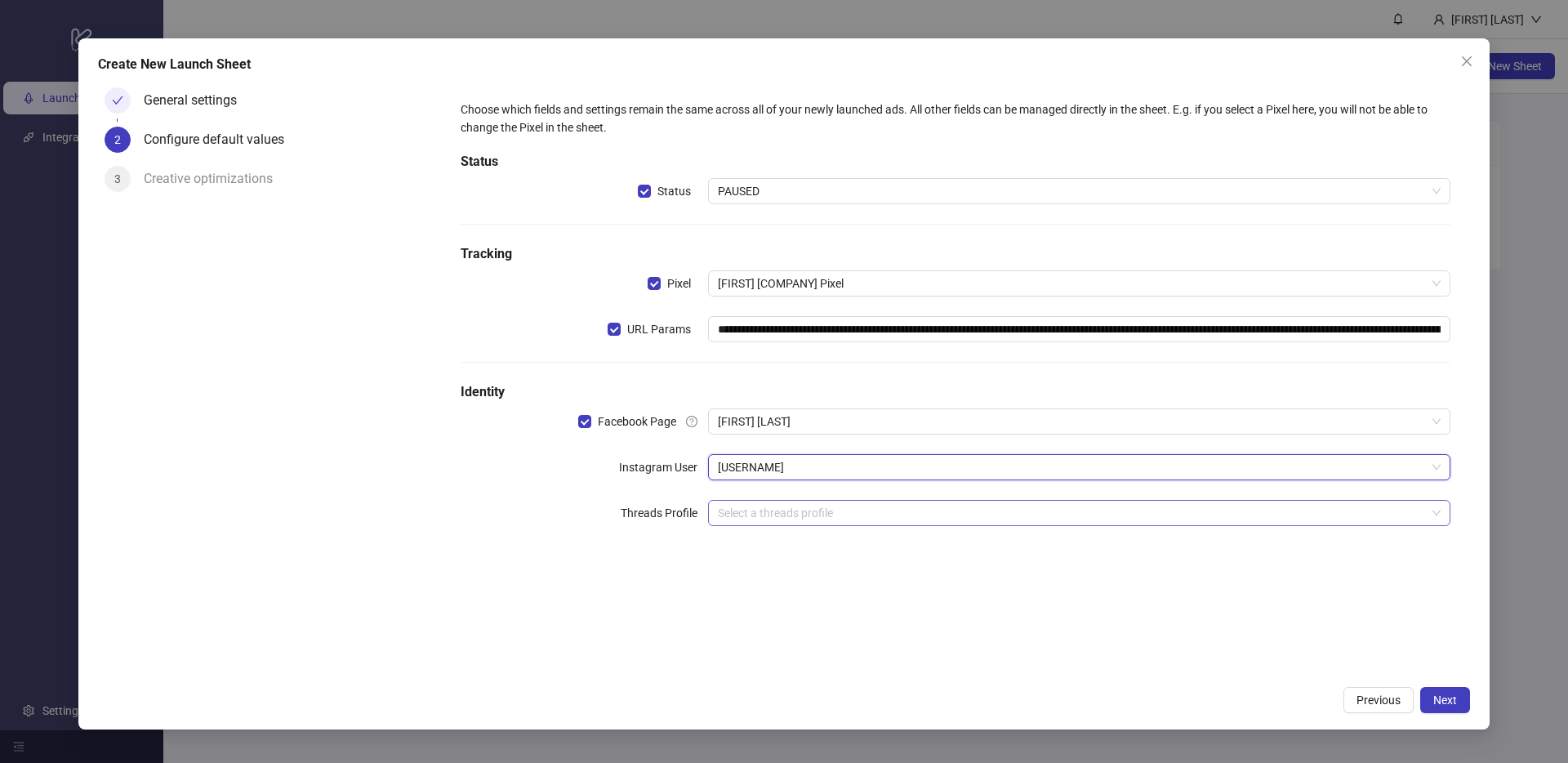 click at bounding box center (1071, 513) 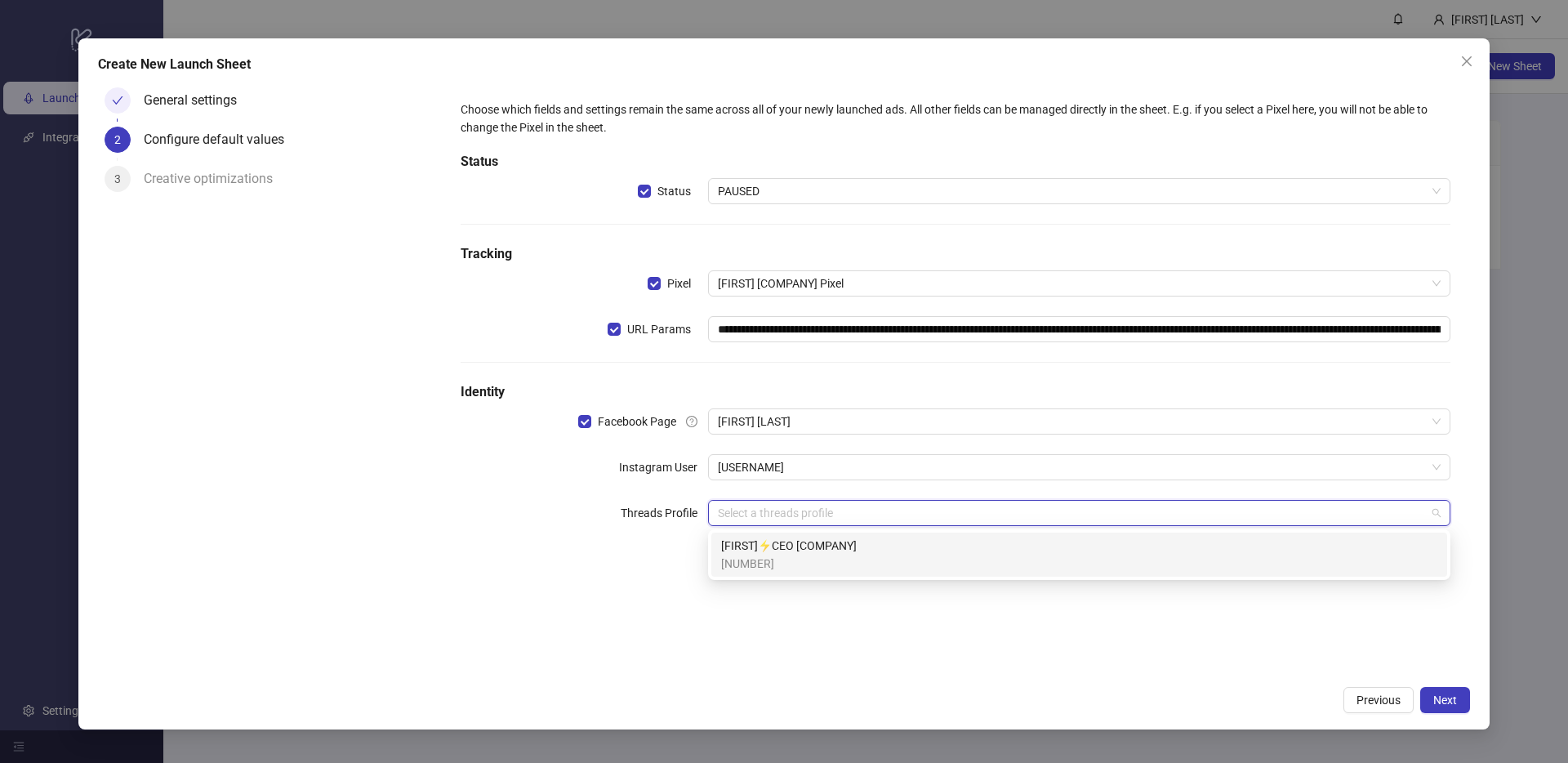 click on "[FIRST]⚡️CEO [COMPANY] [NUMBER]" at bounding box center (1079, 555) 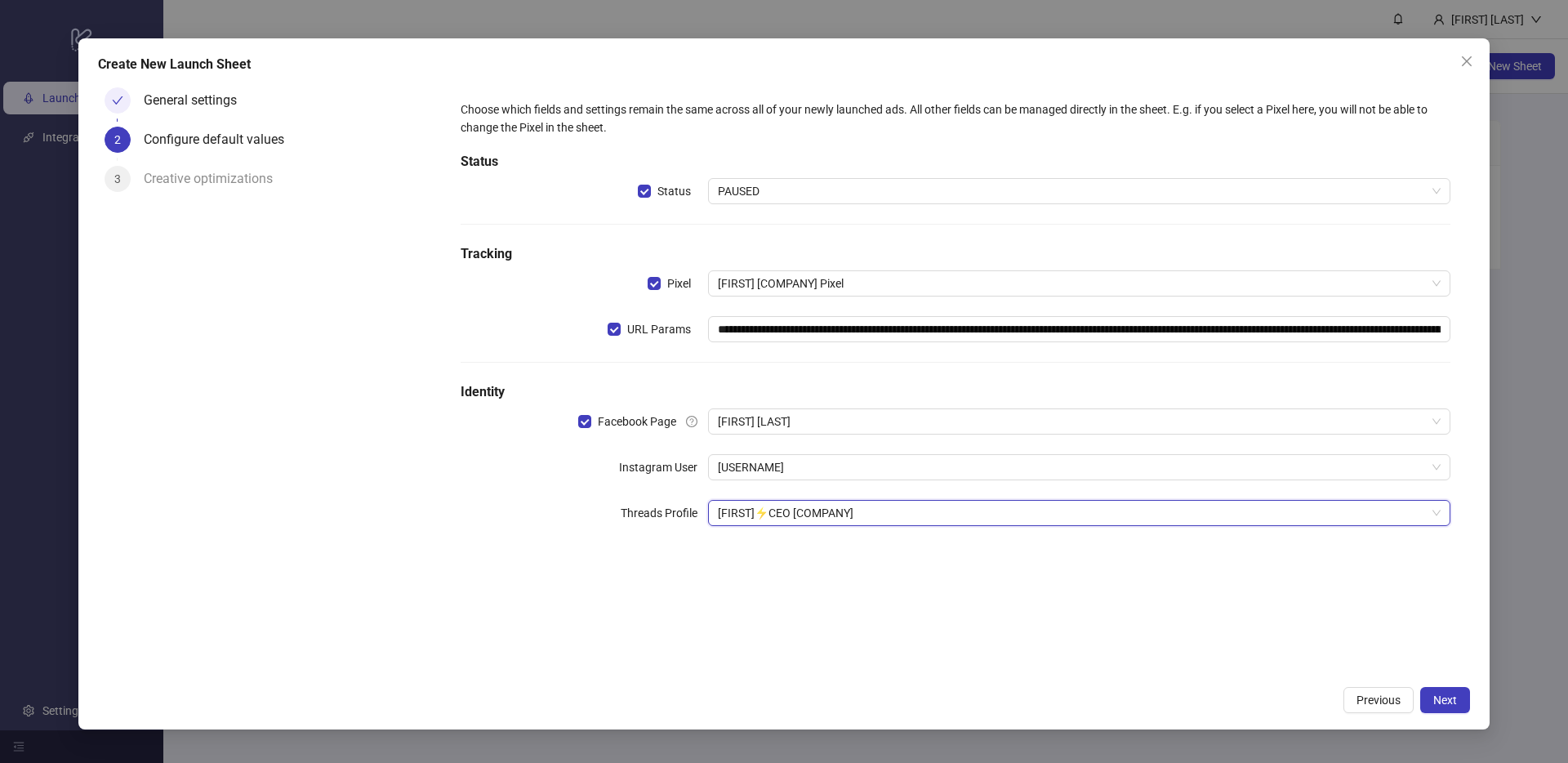 click on "Identity Facebook Page [FIRST] [LAST] Instagram User [USERNAME] Threads Profile [FIRST]⚡️CEO [COMPANY] [FIRST]⚡️CEO [COMPANY]" at bounding box center (956, 379) 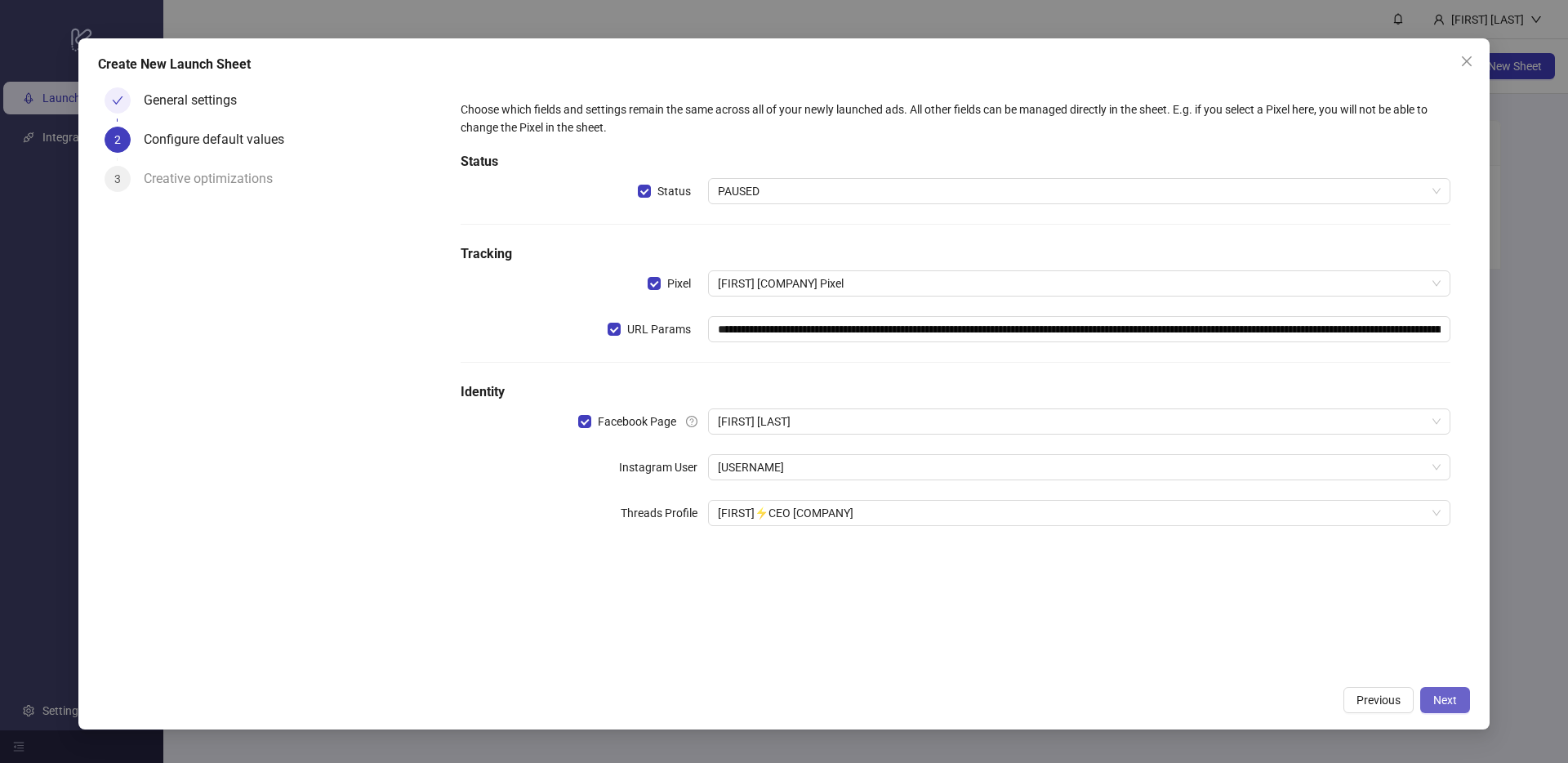 click on "Next" at bounding box center (1445, 700) 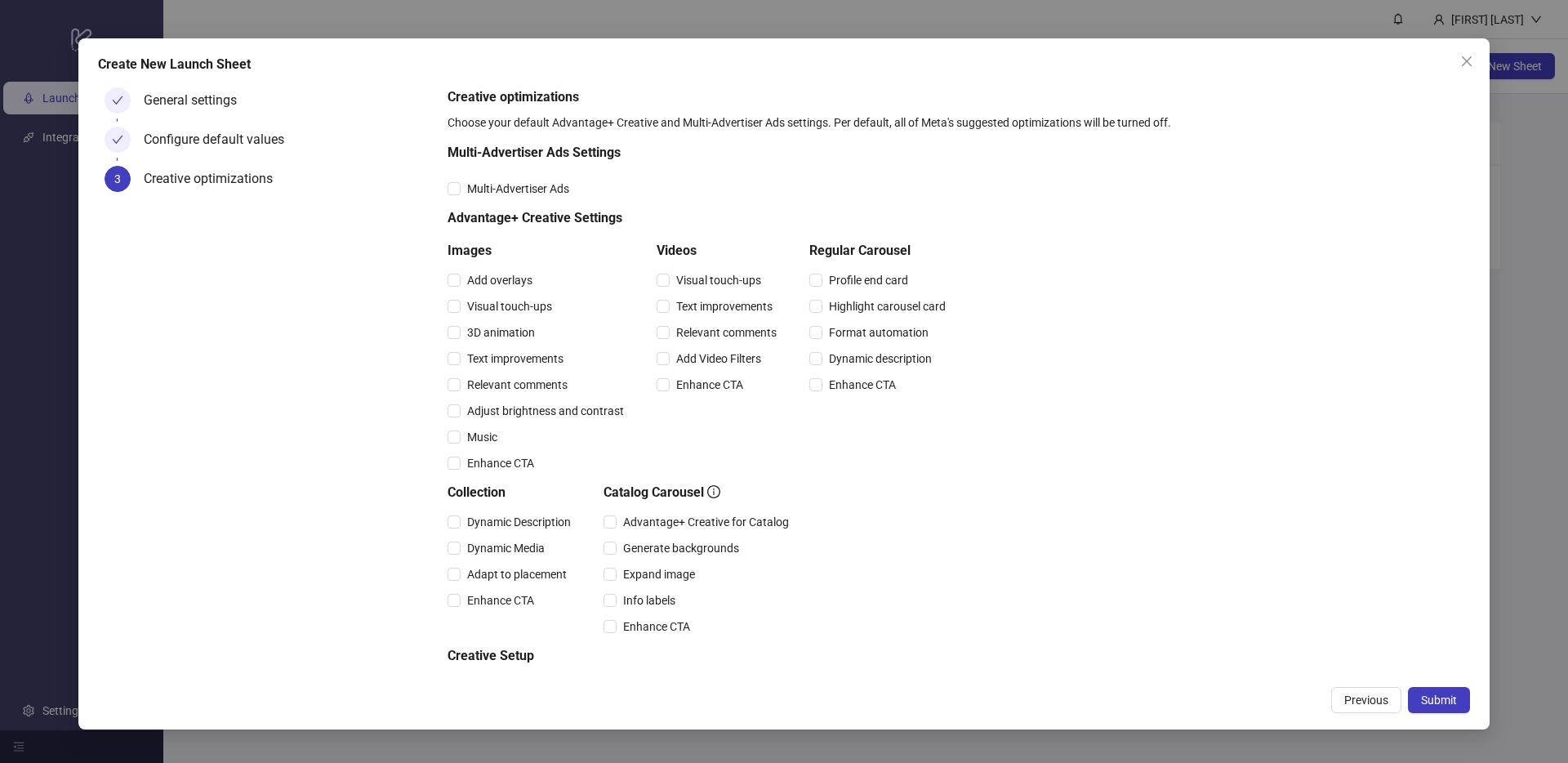 click on "Creative optimizations Choose your default Advantage+ Creative and Multi-Advertiser Ads settings. Per default, all of Meta's suggested optimizations will be turned off. Multi-Advertiser Ads Settings Multi-Advertiser Ads Advantage+ Creative Settings Images Add overlays Visual touch-ups 3D animation Text improvements Relevant comments Adjust brightness and contrast Music Enhance CTA Videos Visual touch-ups Text improvements Relevant comments Add Video Filters Enhance CTA Regular Carousel Profile end card Highlight carousel card Format automation Dynamic description Enhance CTA Collection Dynamic Description Dynamic Media Adapt to placement Enhance CTA Catalog Carousel   Advantage+ Creative for Catalog Generate backgrounds Expand image Info labels Enhance CTA Creative Setup Add Site Links Add Catalog Items" at bounding box center (956, 419) 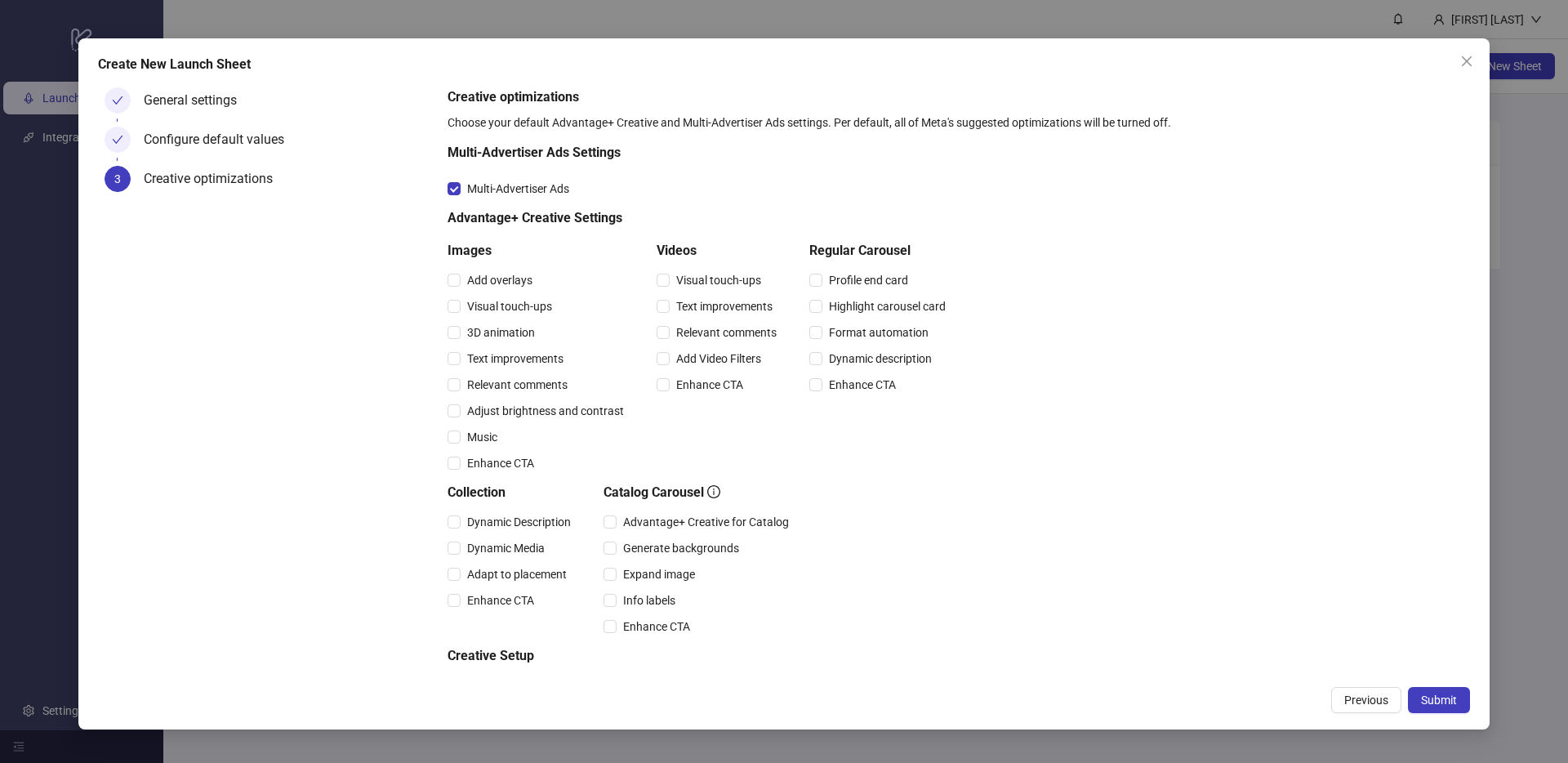 scroll, scrollTop: 79, scrollLeft: 0, axis: vertical 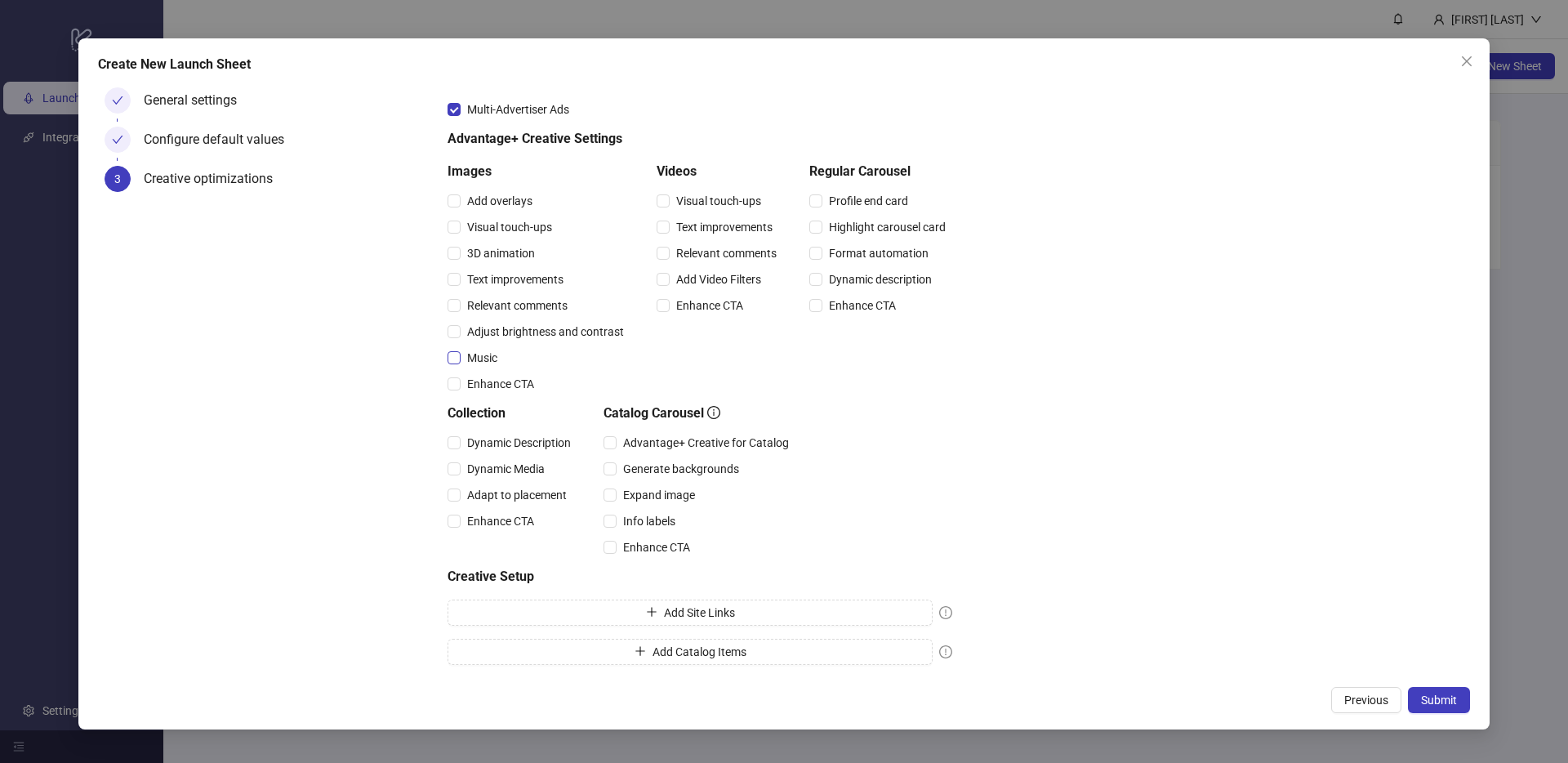 click on "Music" at bounding box center [482, 358] 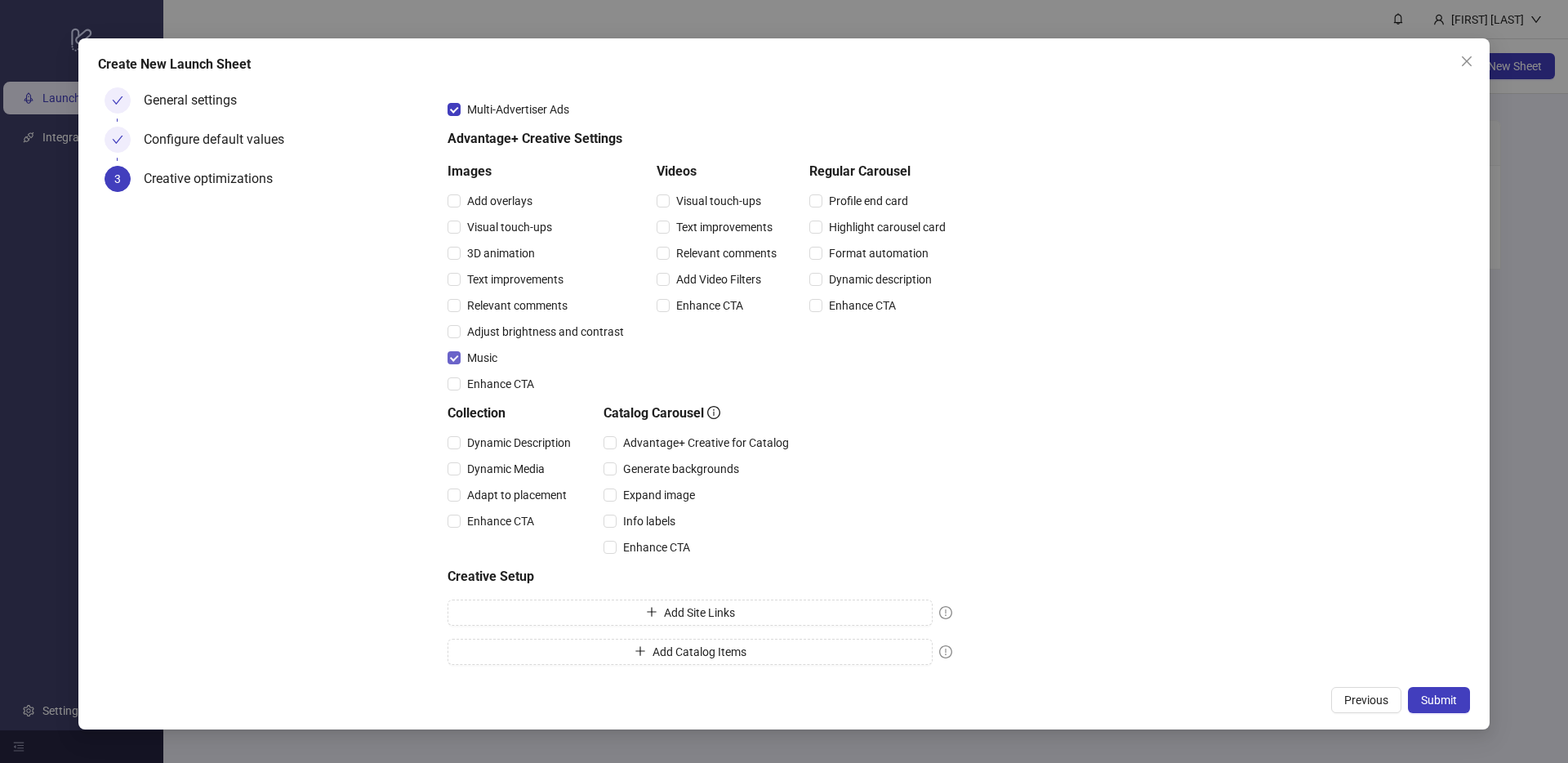 click on "Music" at bounding box center [482, 358] 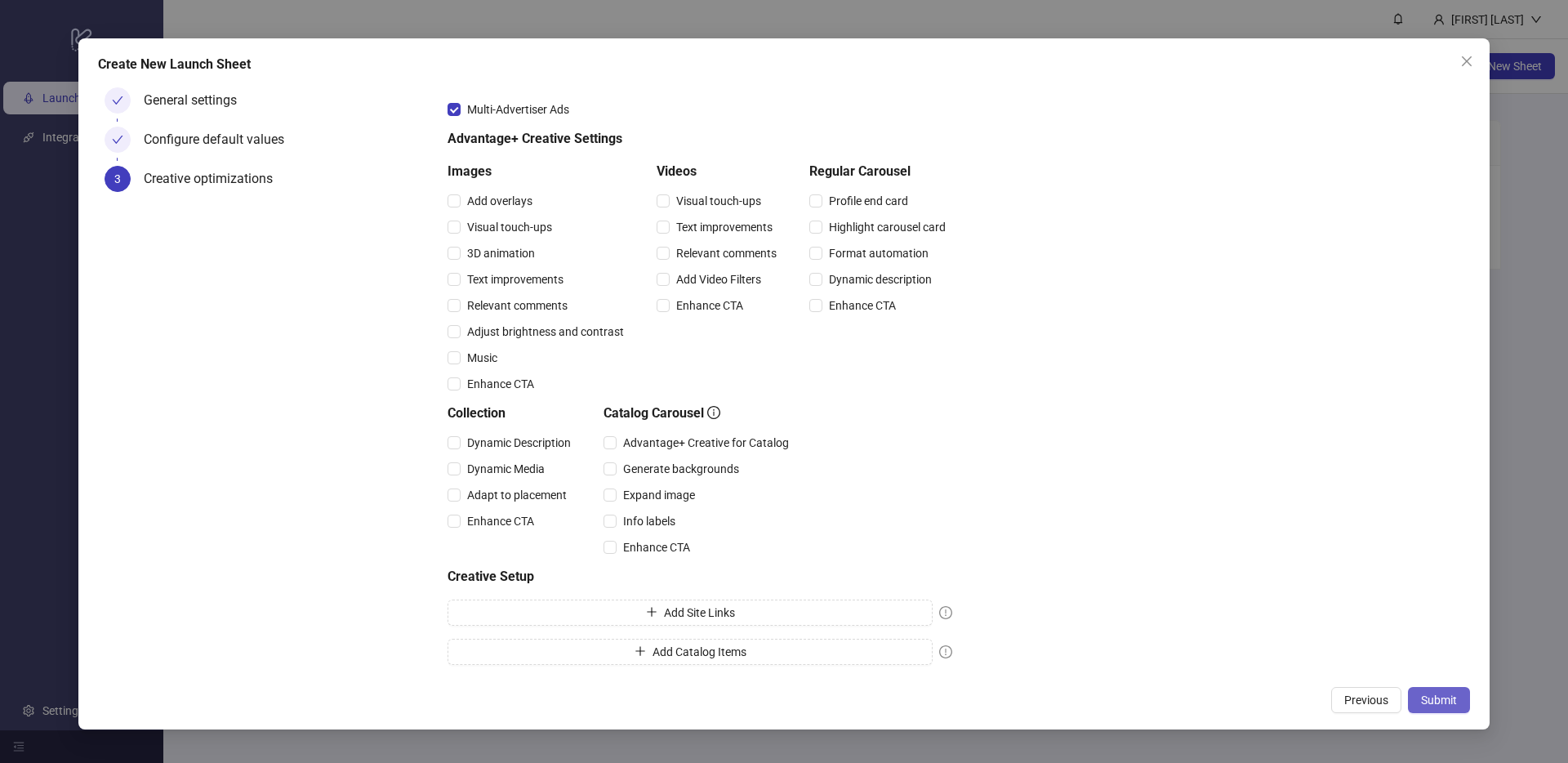 click on "Submit" at bounding box center (1439, 700) 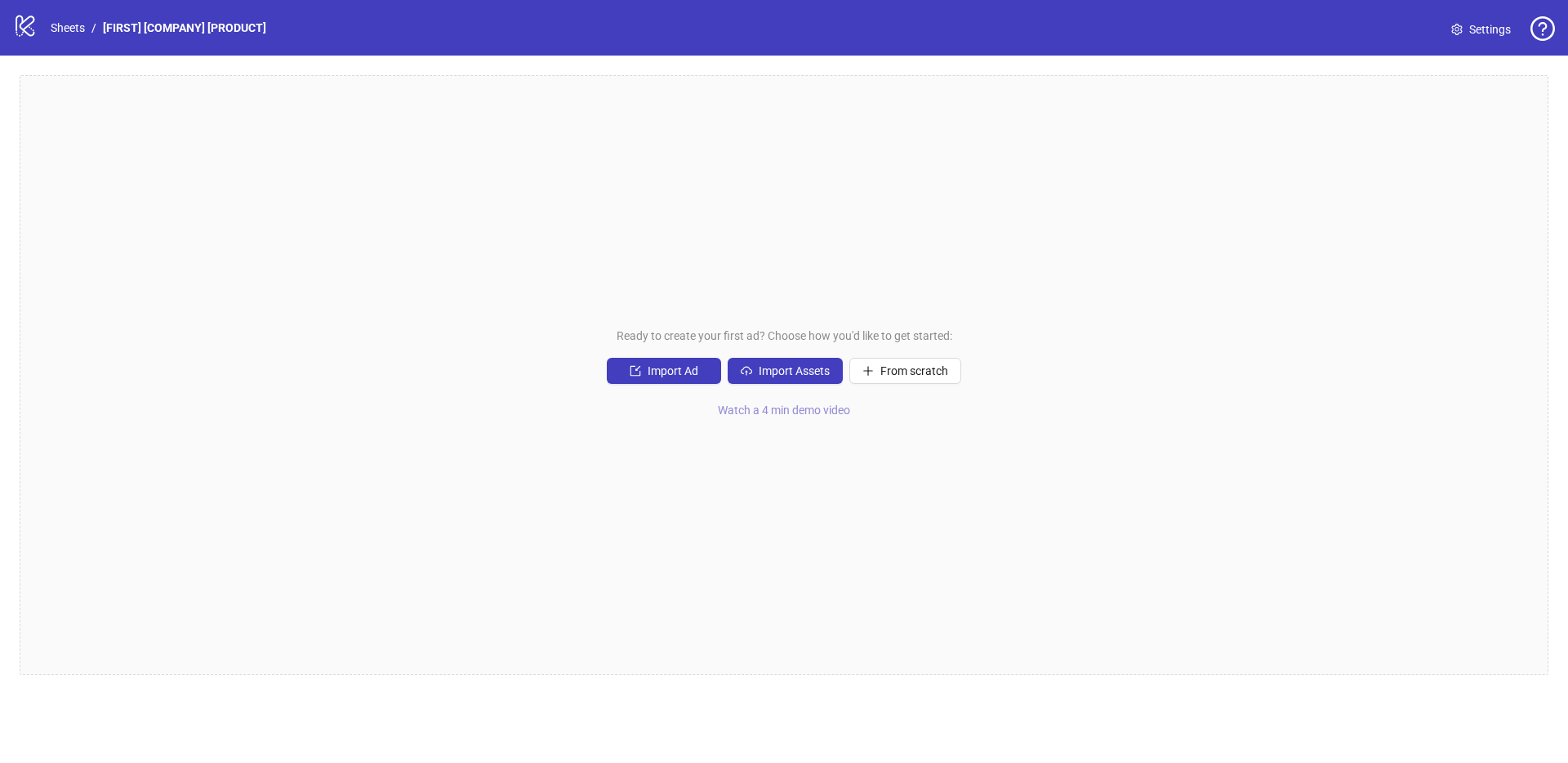 click on "Watch a 4 min demo video" at bounding box center (784, 410) 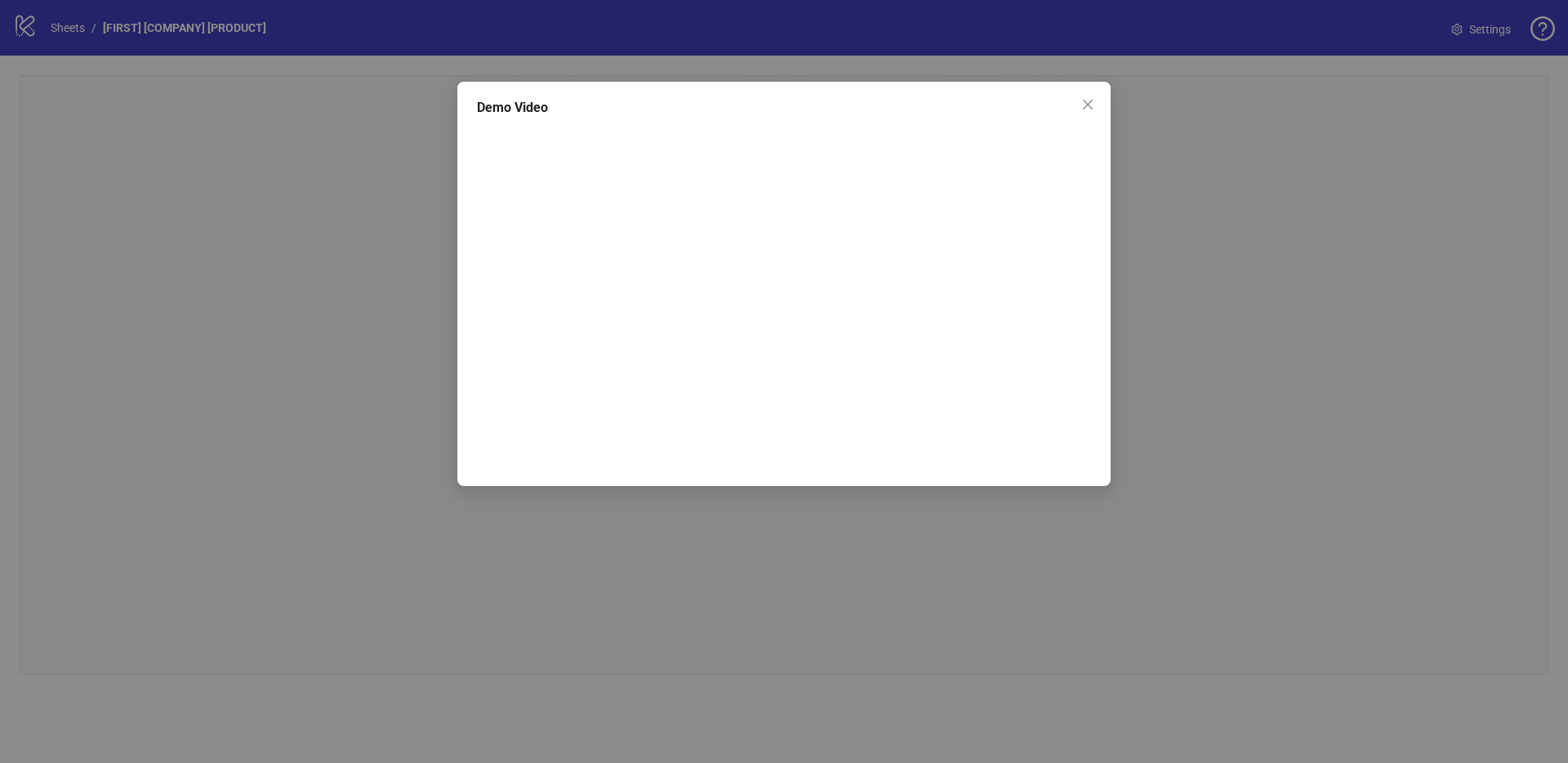 click on "Demo Video" at bounding box center [784, 382] 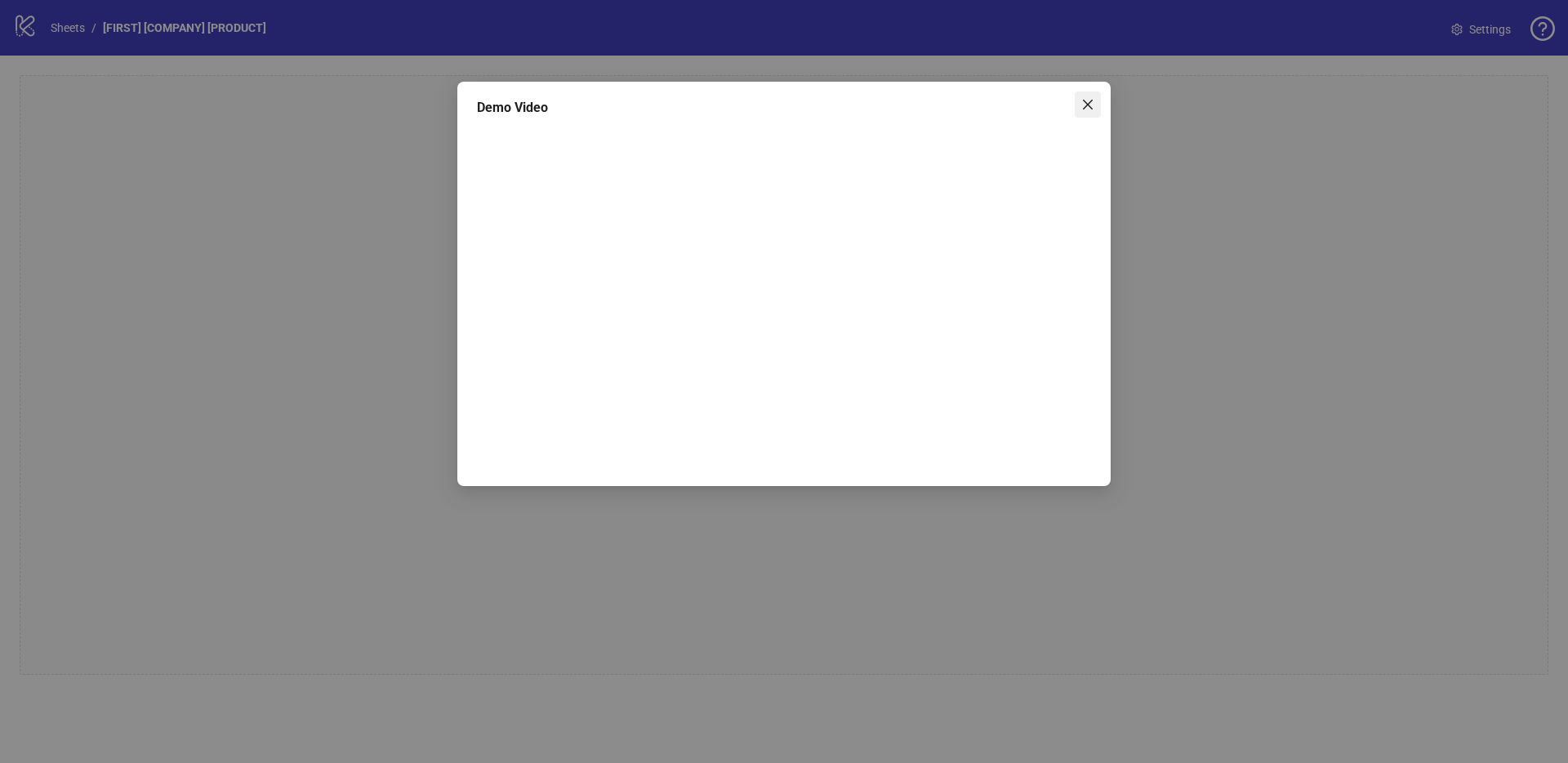 click 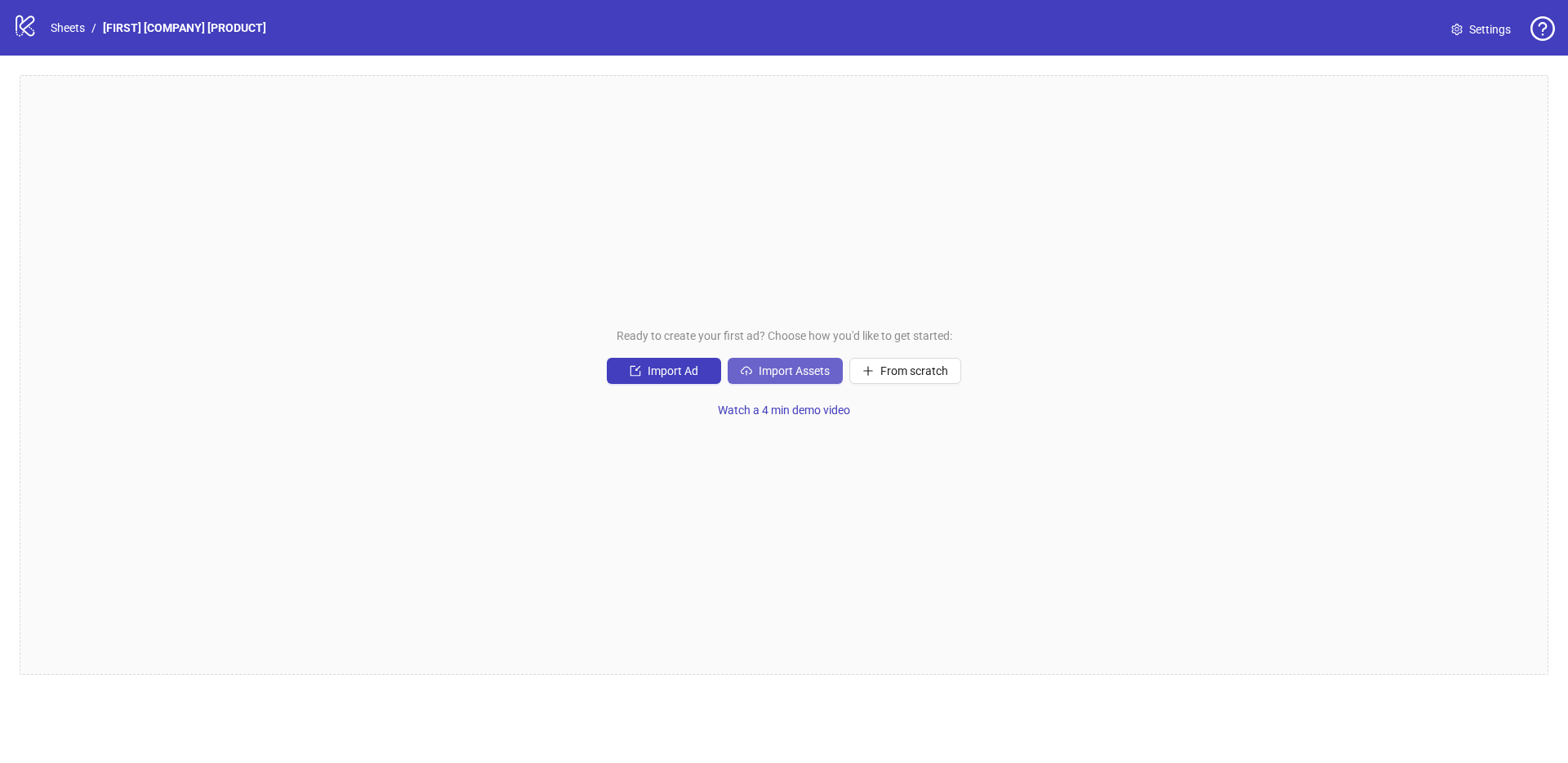 click 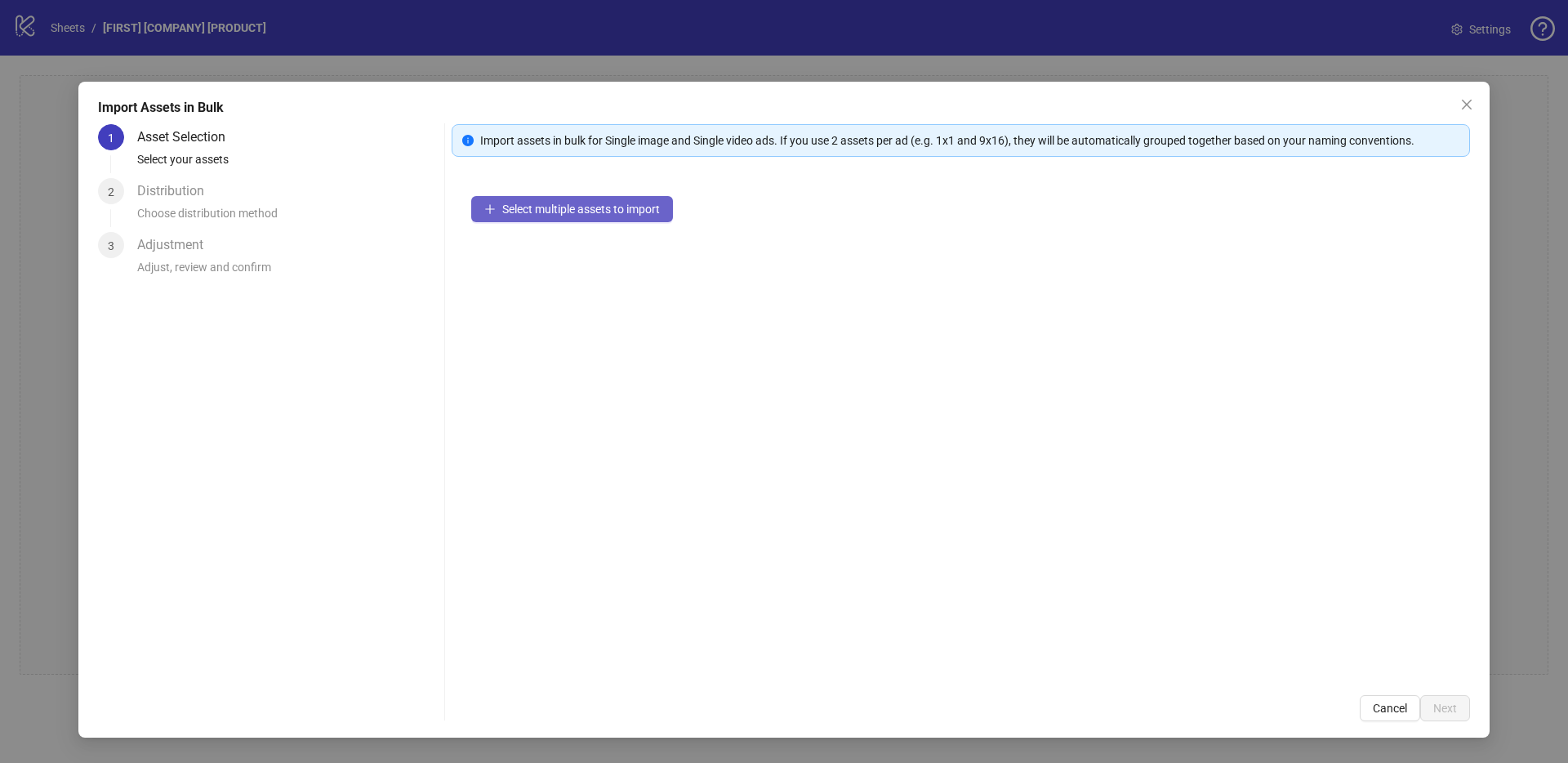 click on "Select multiple assets to import" at bounding box center (581, 209) 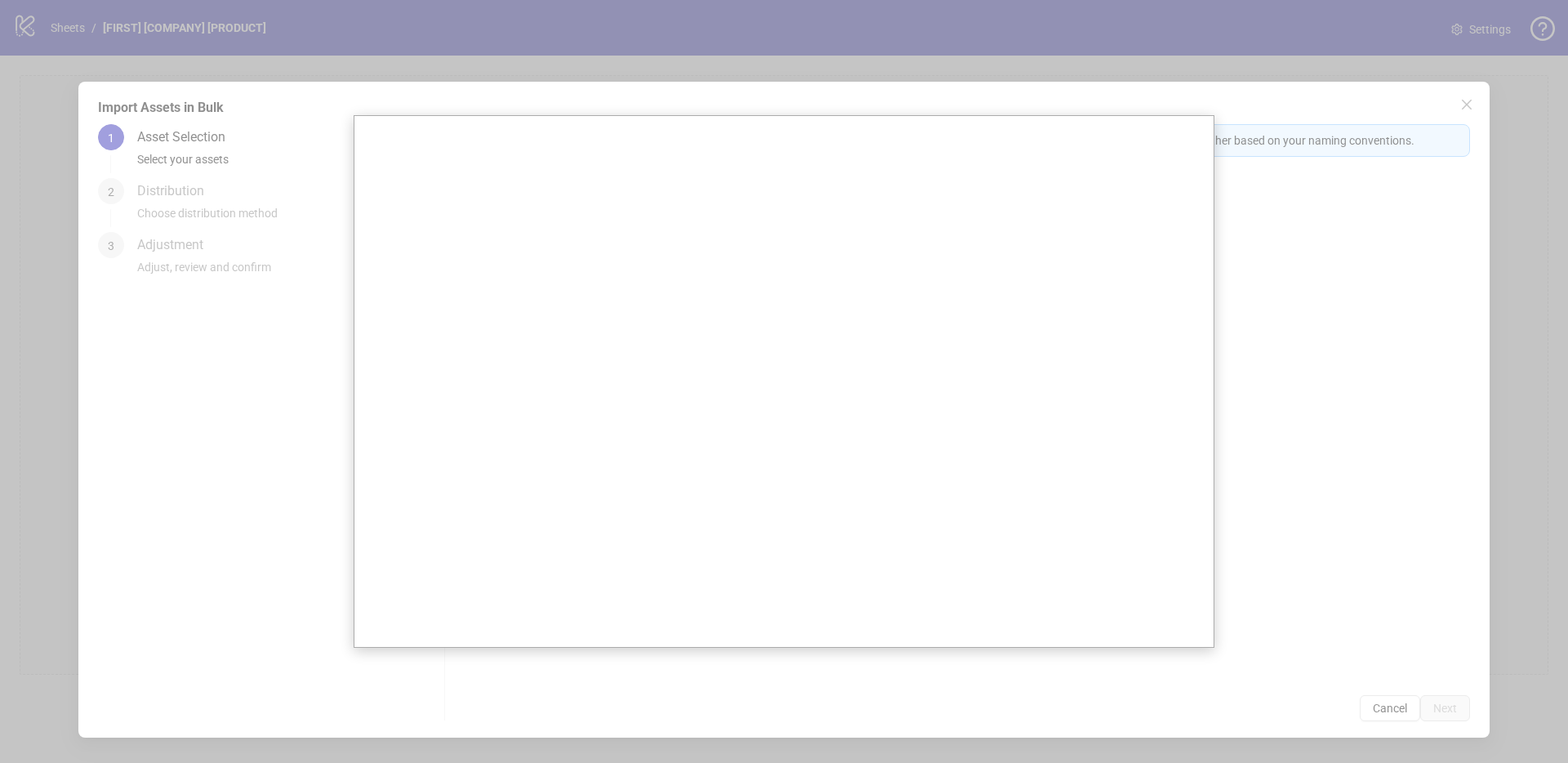 click at bounding box center (784, 382) 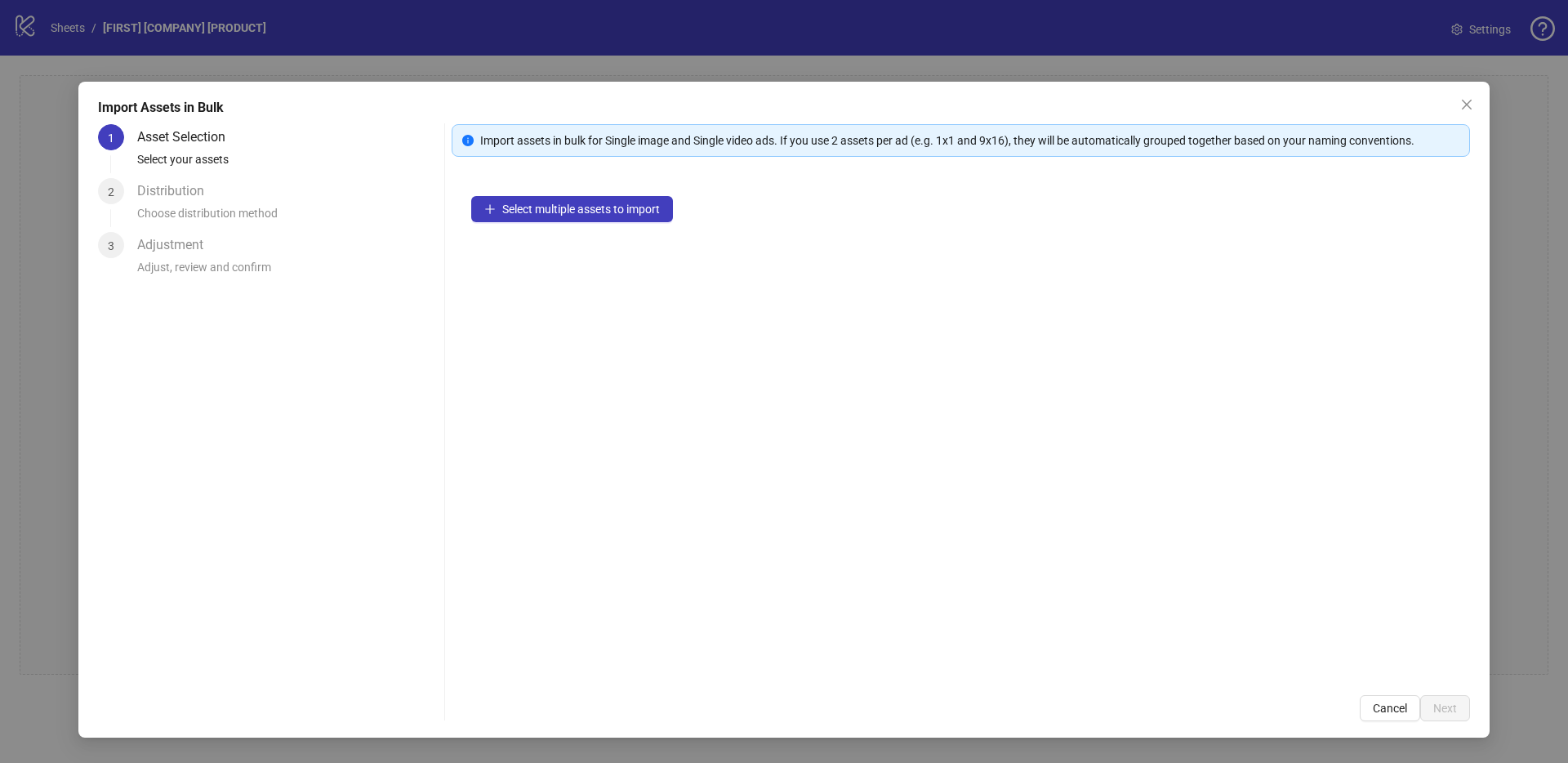 click on "Select multiple assets to import" at bounding box center (960, 426) 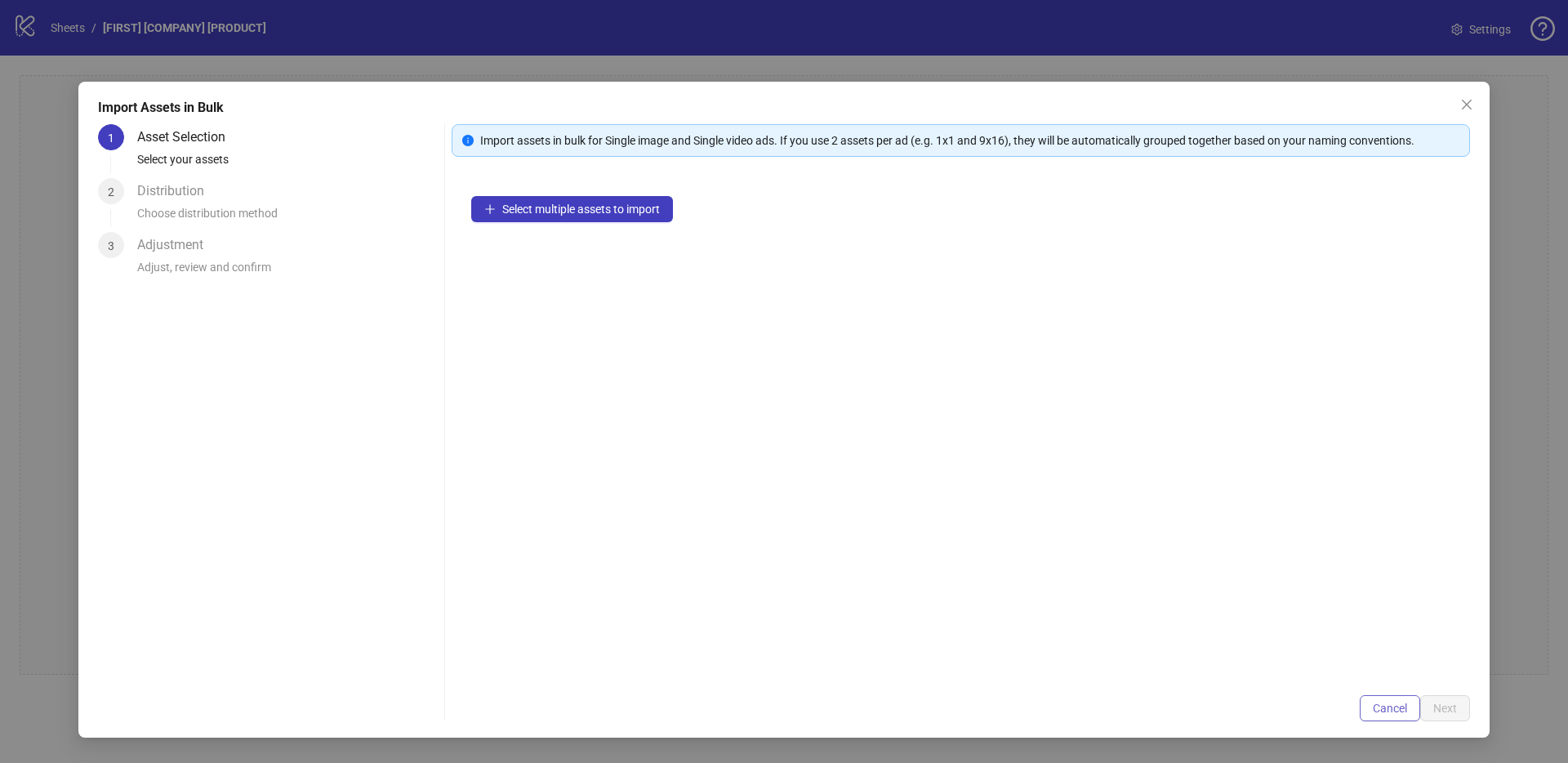click on "Cancel" at bounding box center [1390, 708] 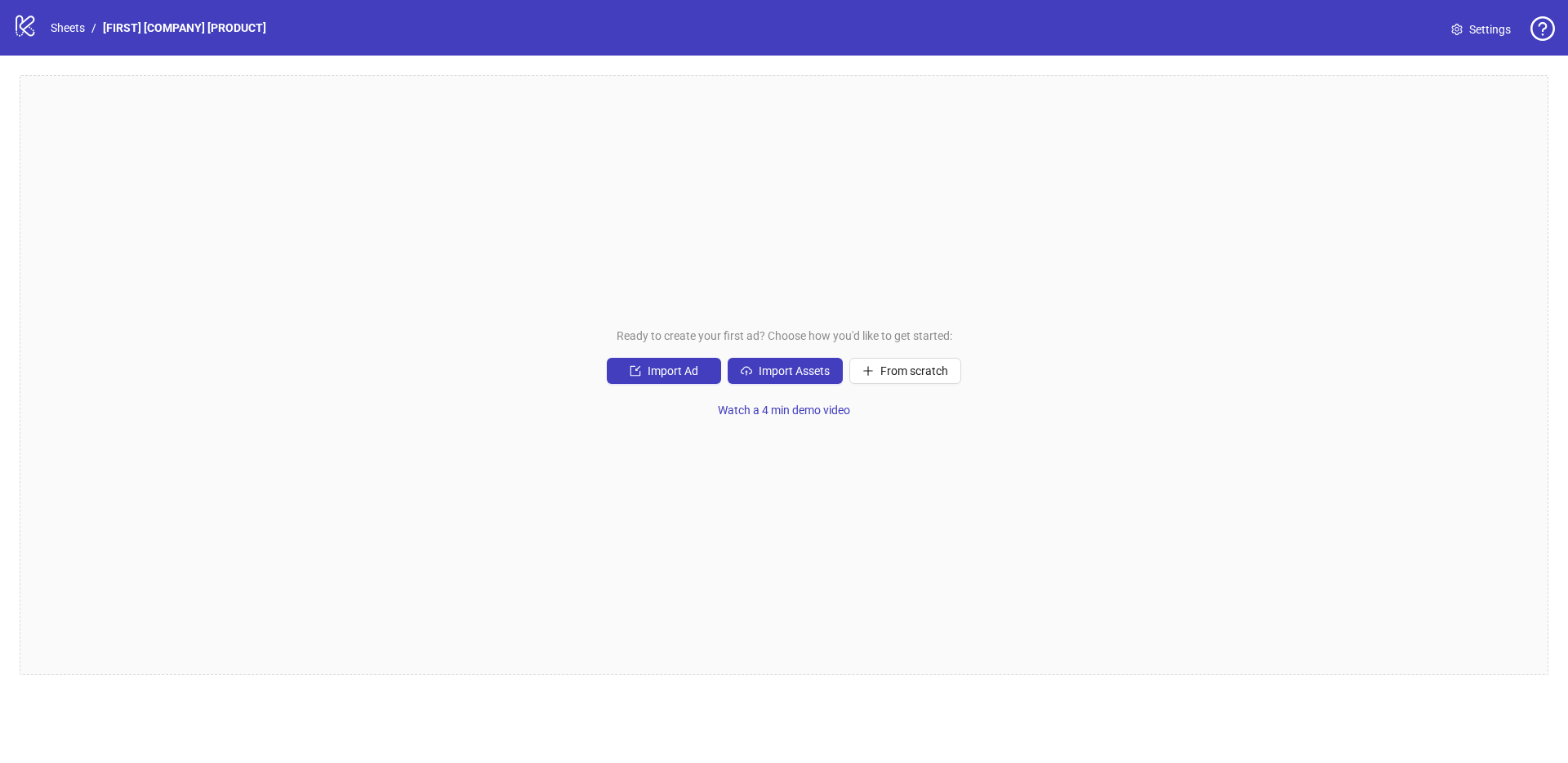 click on "Ready to create your first ad? Choose how you'd like to get started: Import Ad Import Assets From scratch Watch a 4 min demo video" at bounding box center [784, 375] 